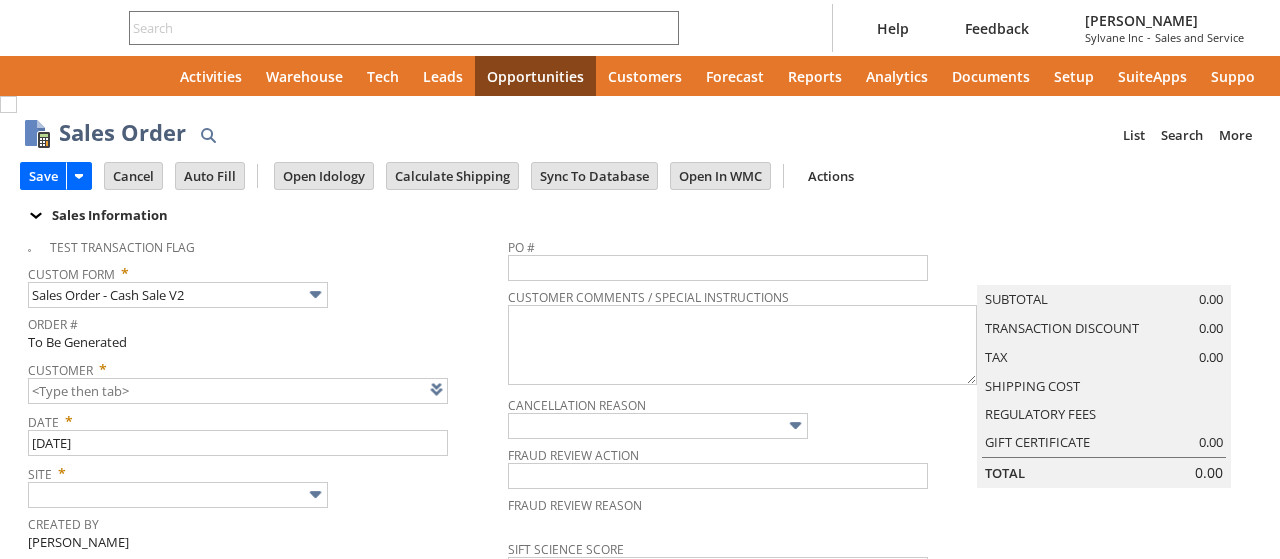 type on "Intelligent Recommendations ⁰" 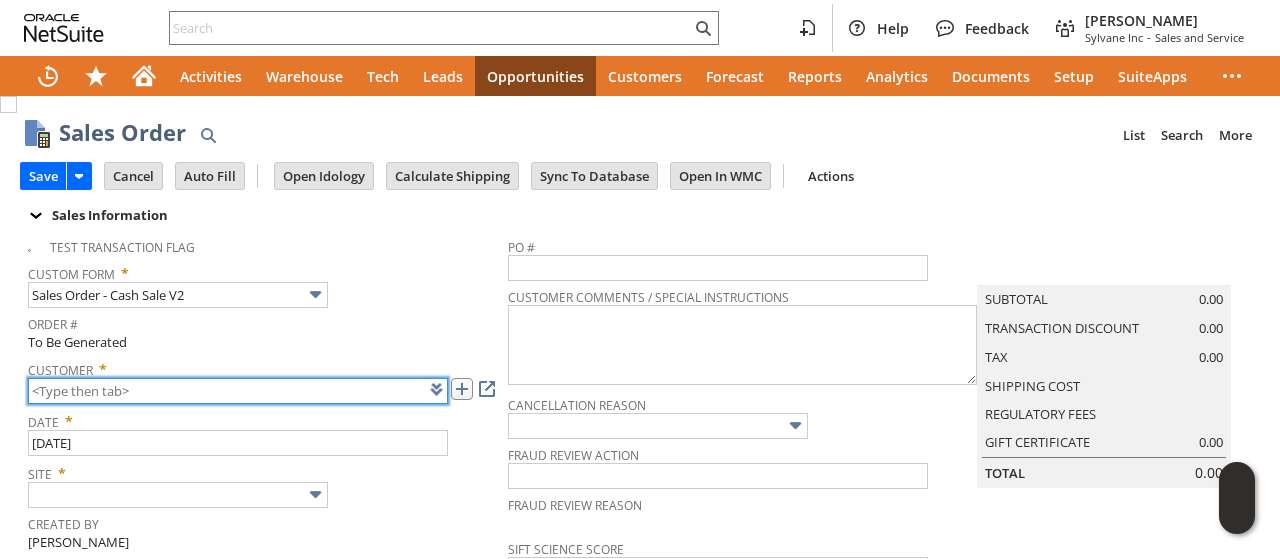 scroll, scrollTop: 0, scrollLeft: 0, axis: both 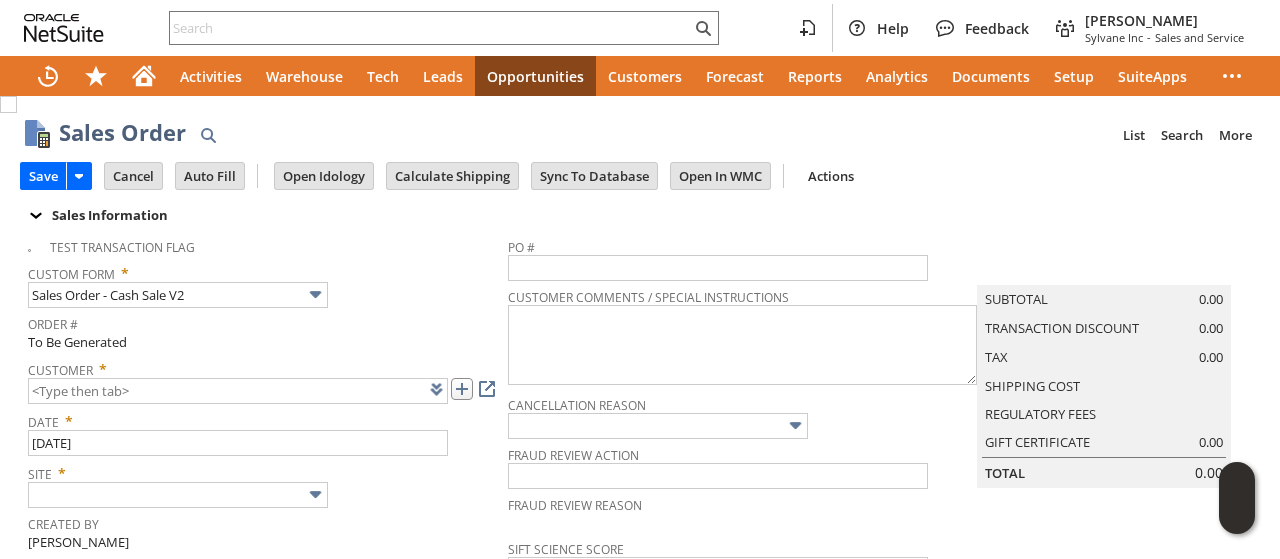 click at bounding box center [462, 389] 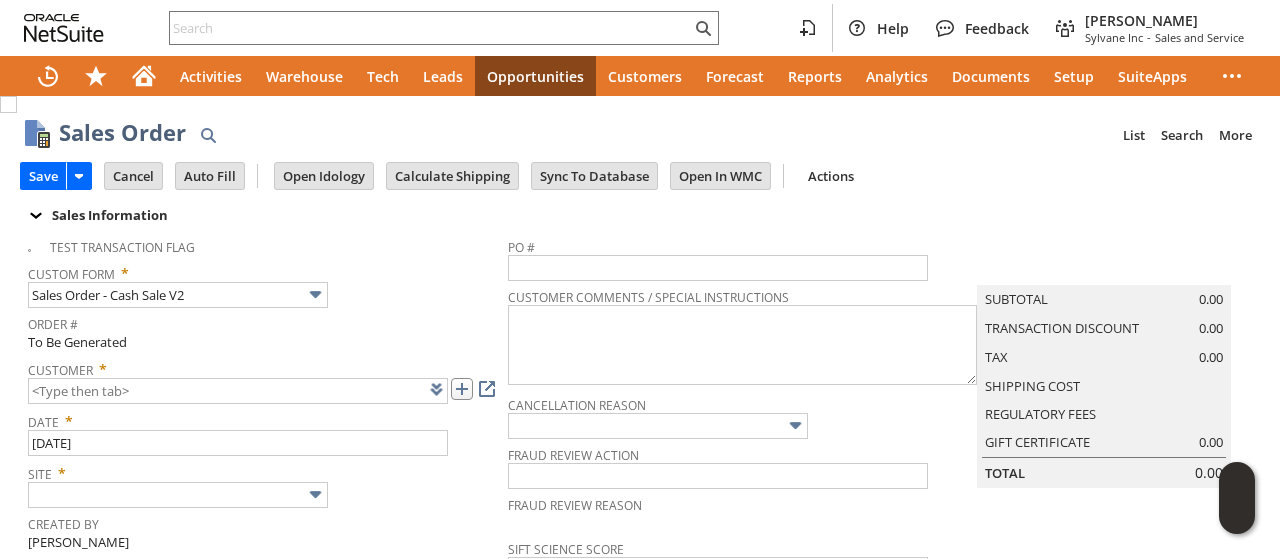 type on "CU1230553 S&S Mechanical" 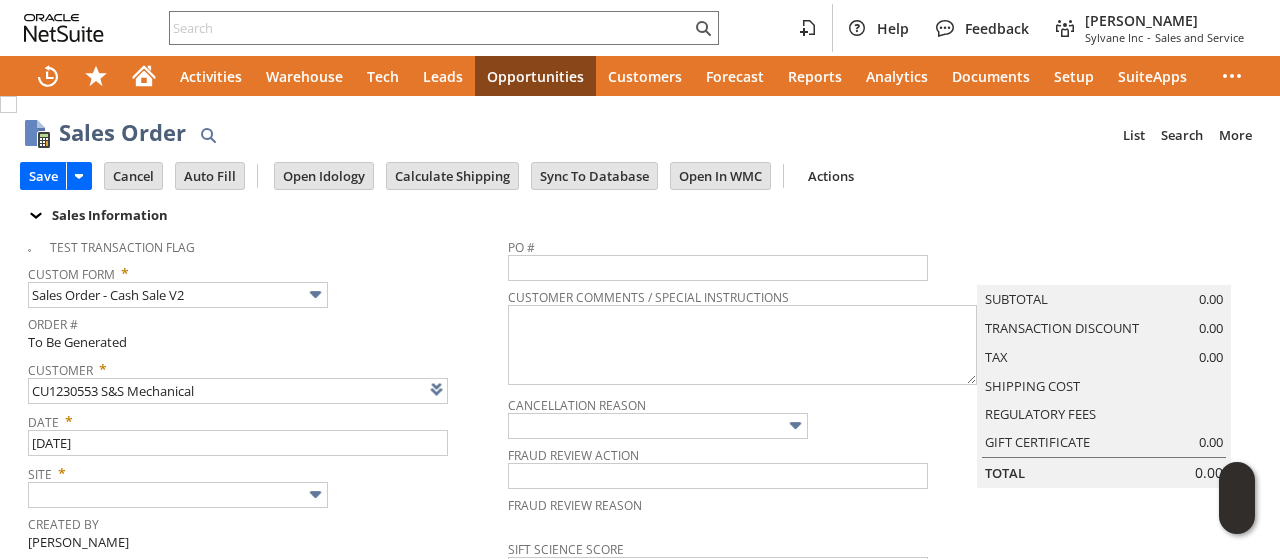 scroll, scrollTop: 100, scrollLeft: 0, axis: vertical 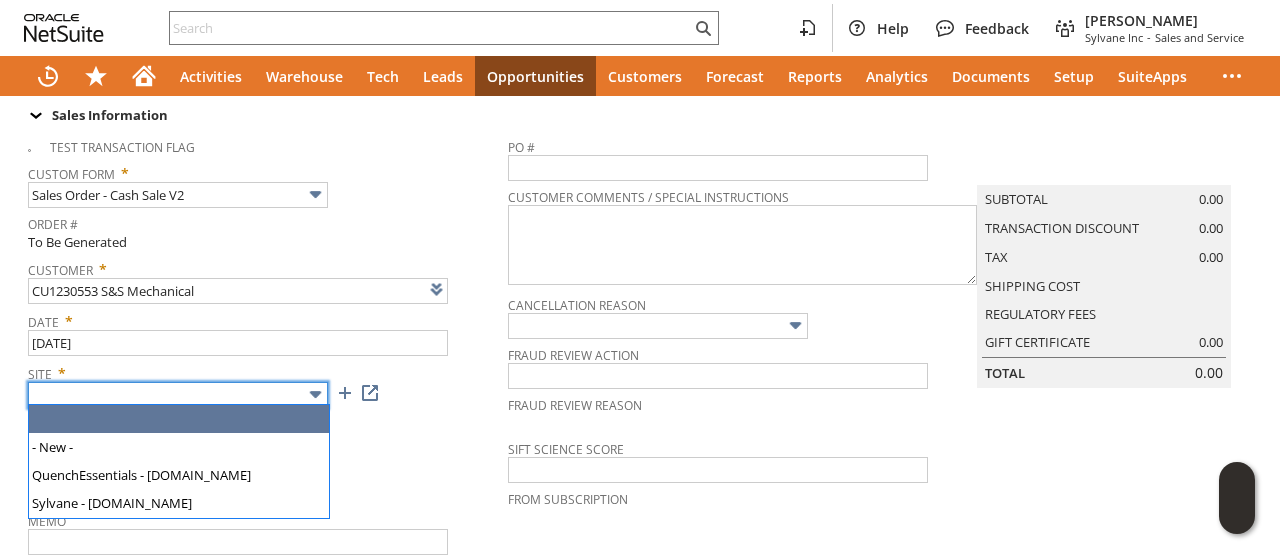 click at bounding box center (178, 395) 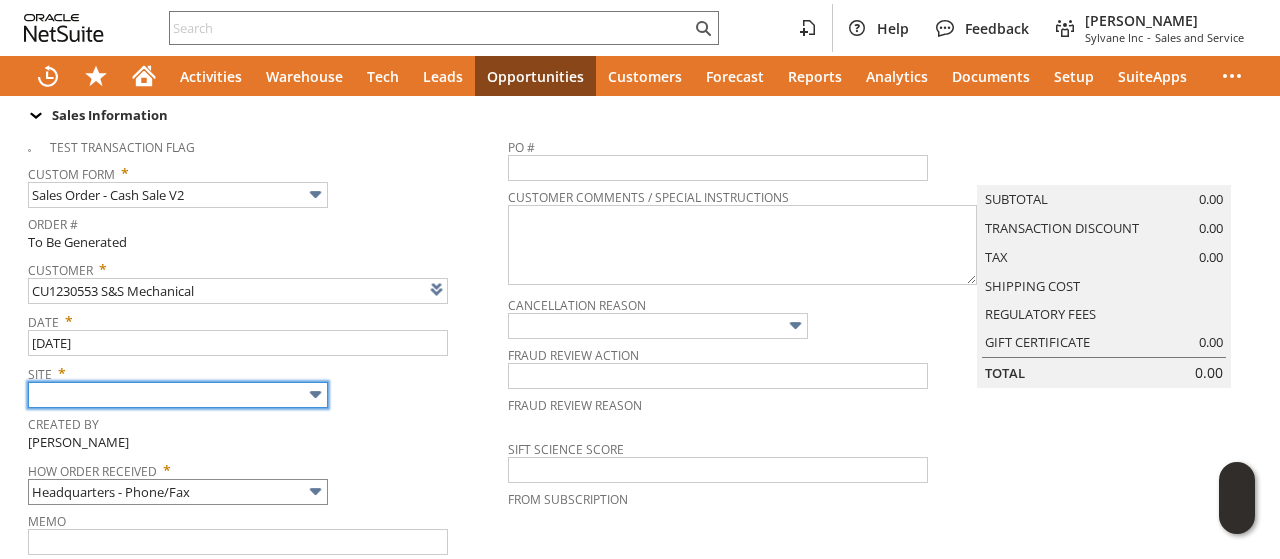 type on "Sylvane - [DOMAIN_NAME]" 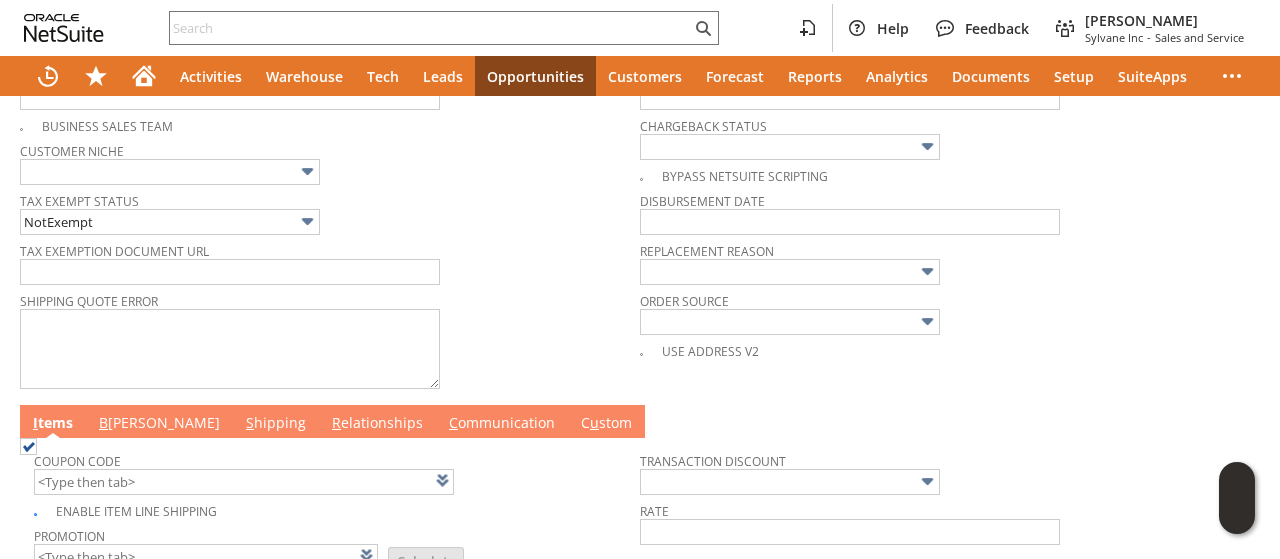 scroll, scrollTop: 1000, scrollLeft: 0, axis: vertical 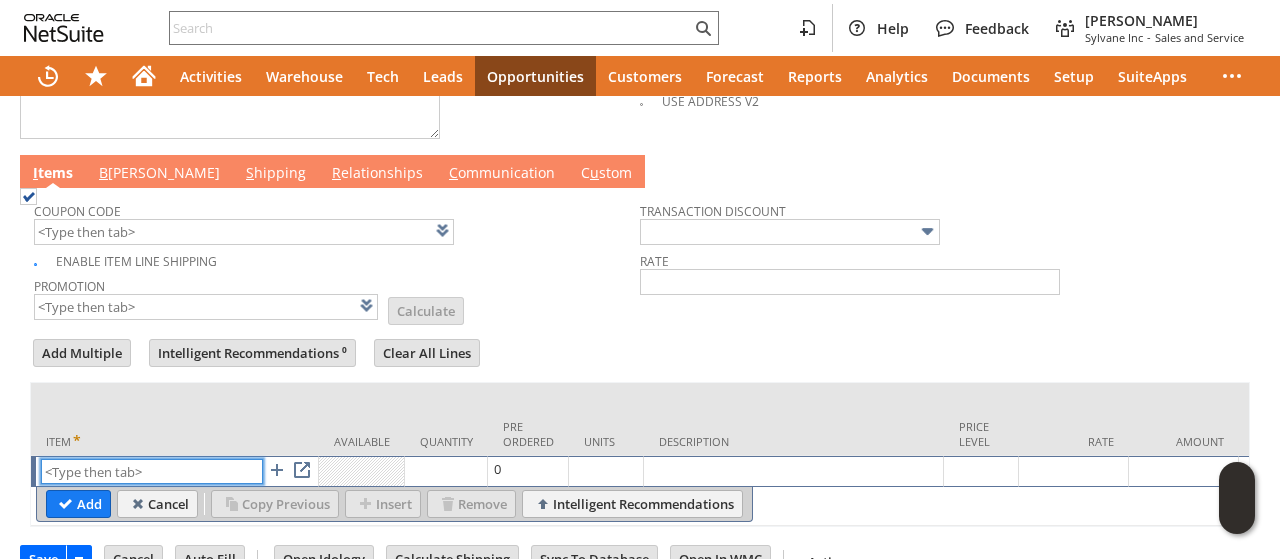 paste on "fr3672" 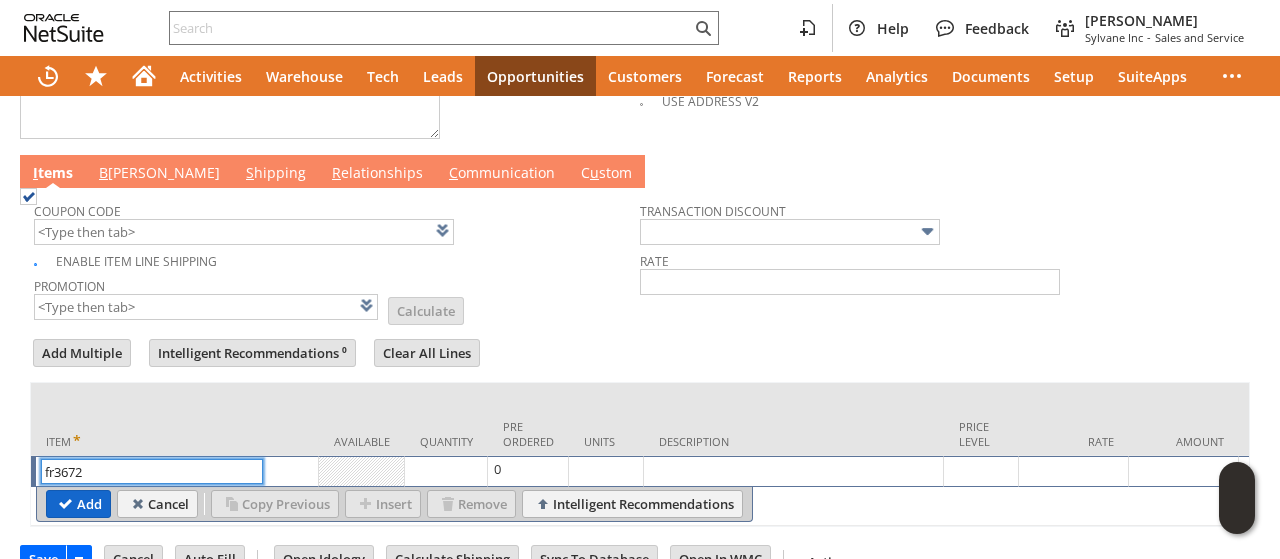 type on "fr3672" 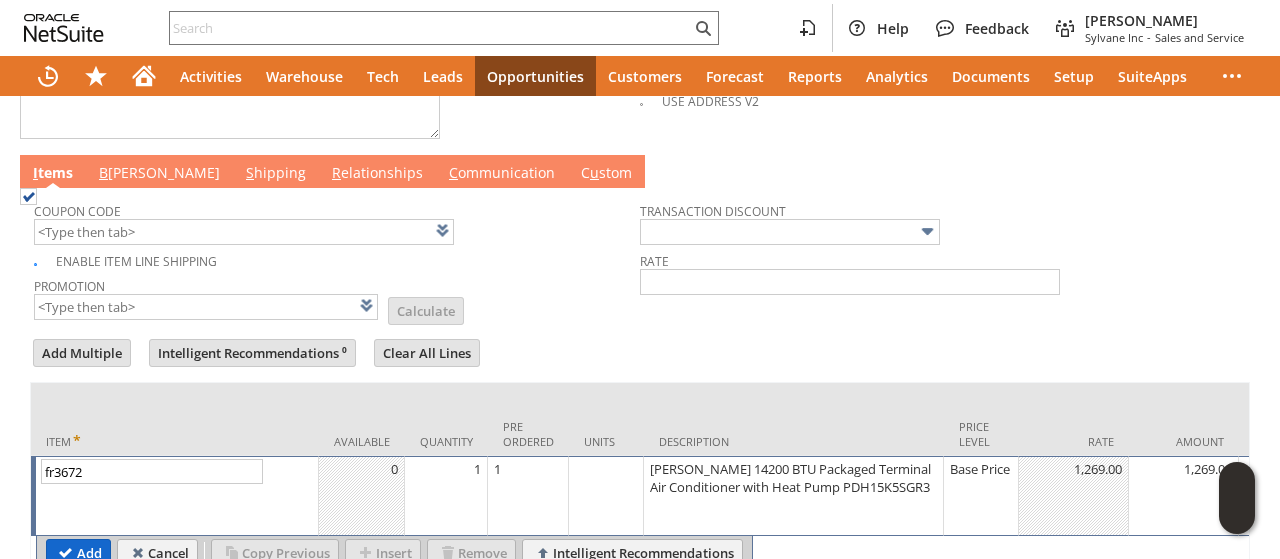 click on "Add" at bounding box center (78, 553) 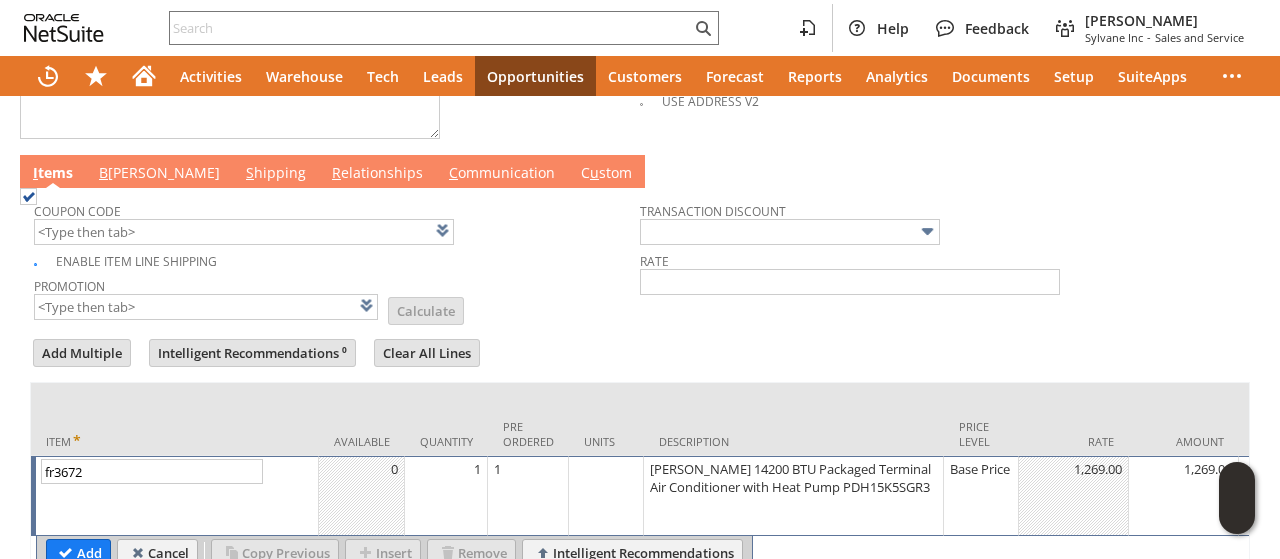 type 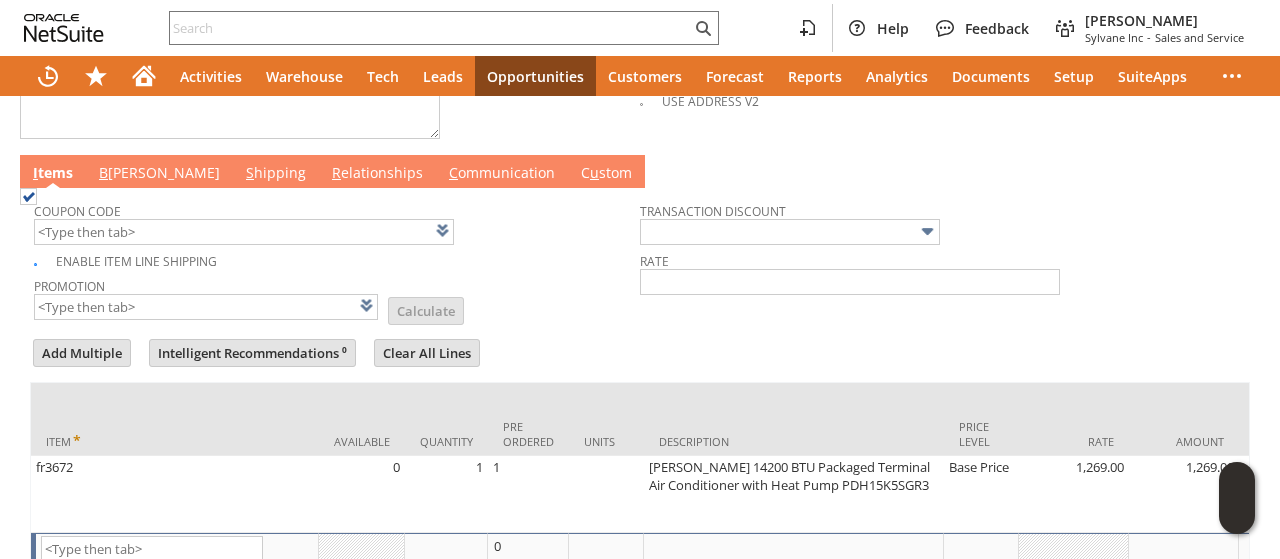 scroll, scrollTop: 1100, scrollLeft: 0, axis: vertical 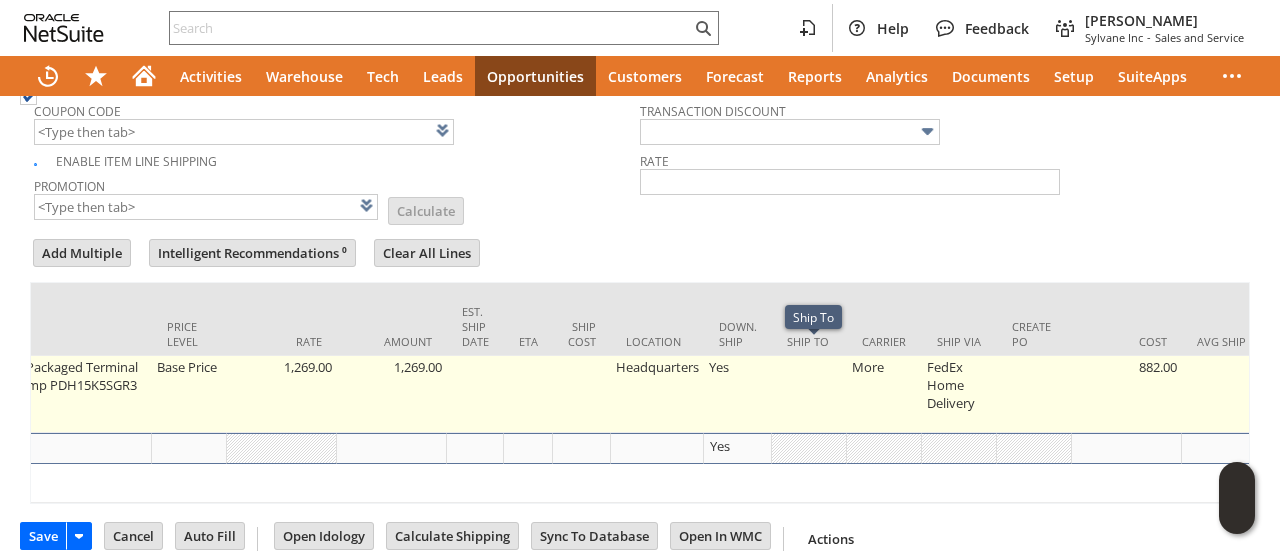 click at bounding box center [809, 394] 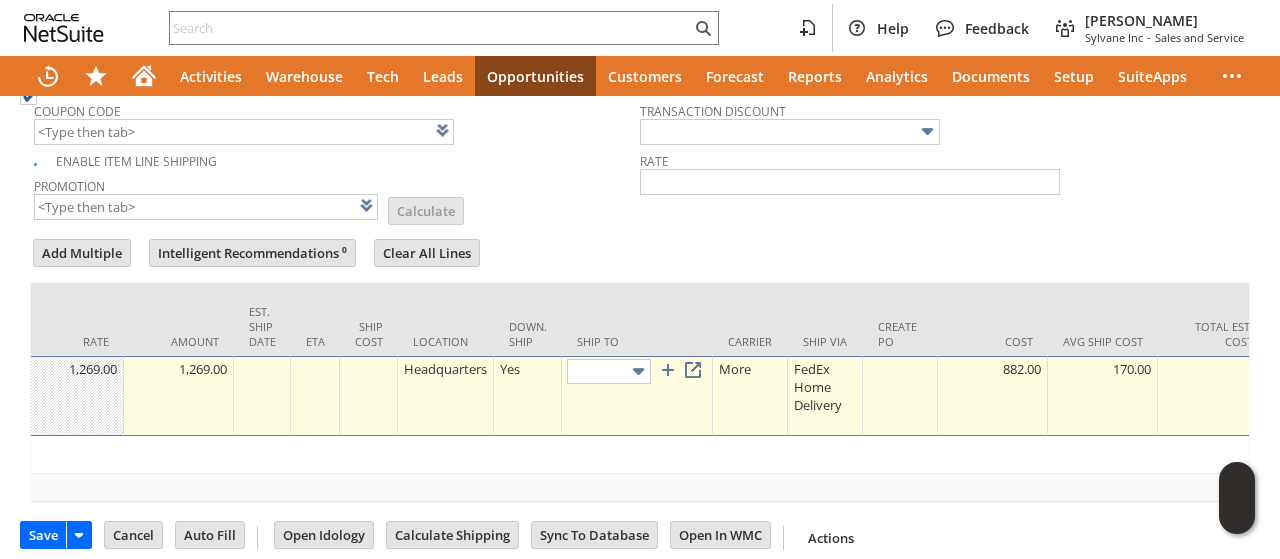 click at bounding box center (637, 396) 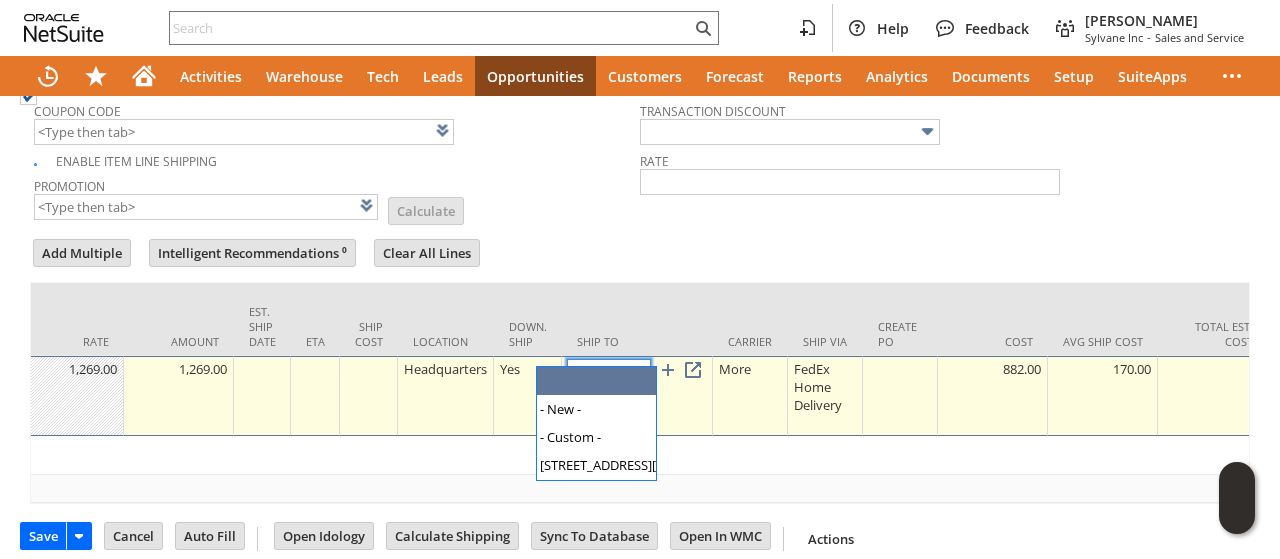 click at bounding box center [638, 371] 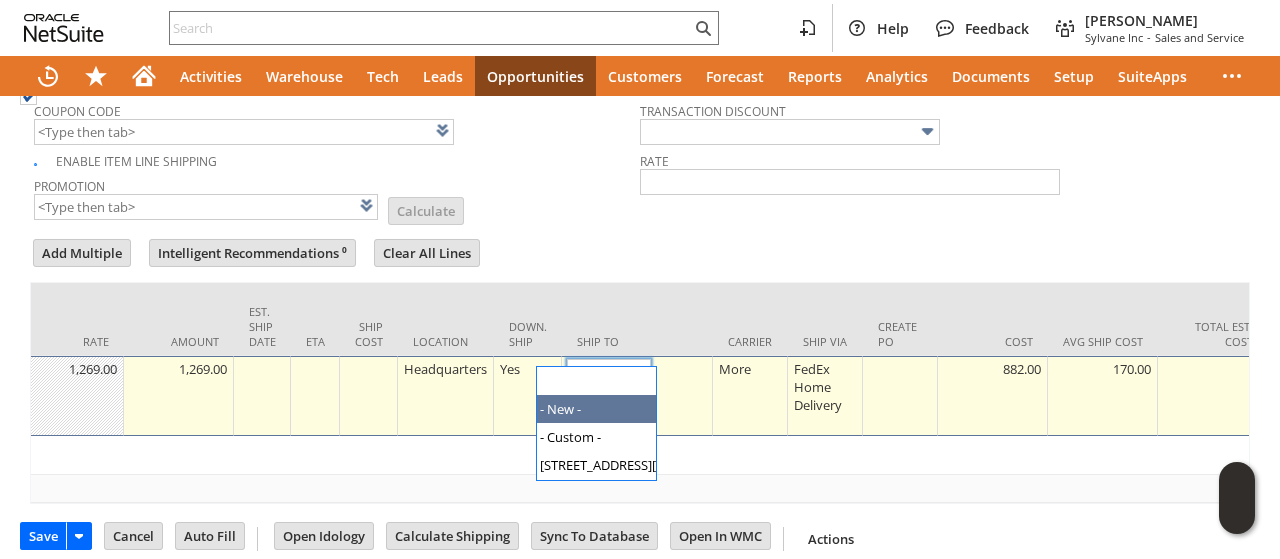 type 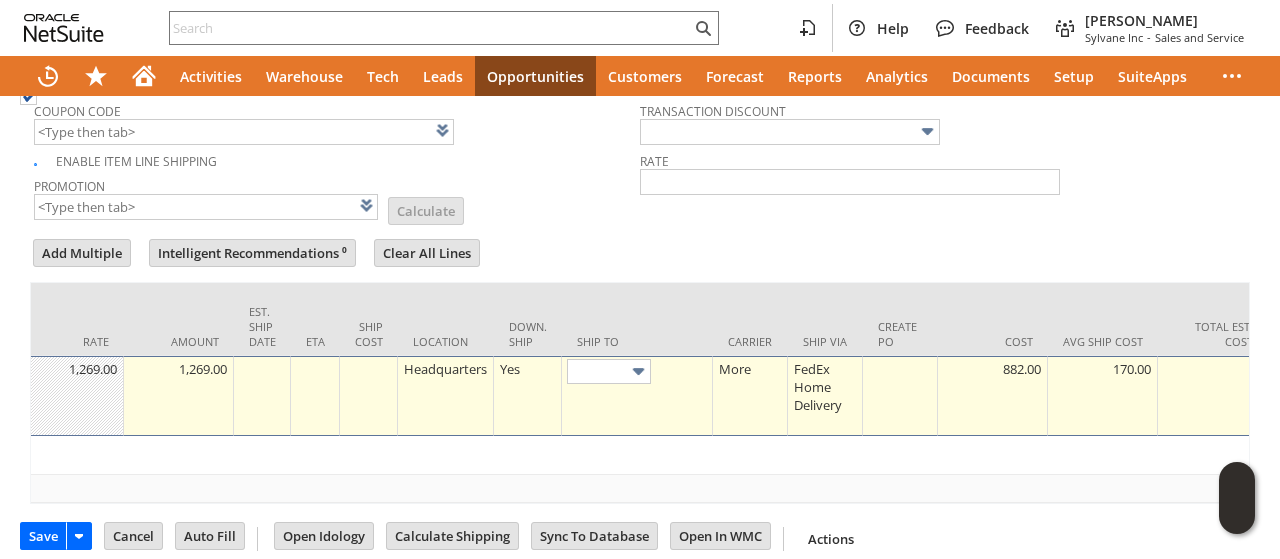 click on "Promotion
List
Calculate" at bounding box center (337, 197) 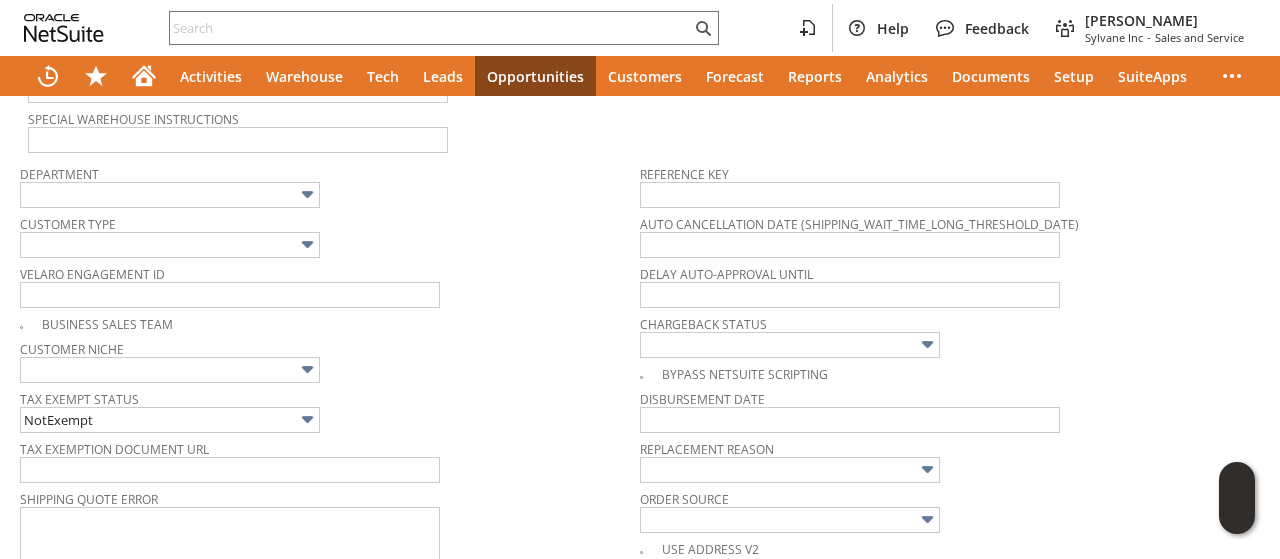 scroll, scrollTop: 700, scrollLeft: 0, axis: vertical 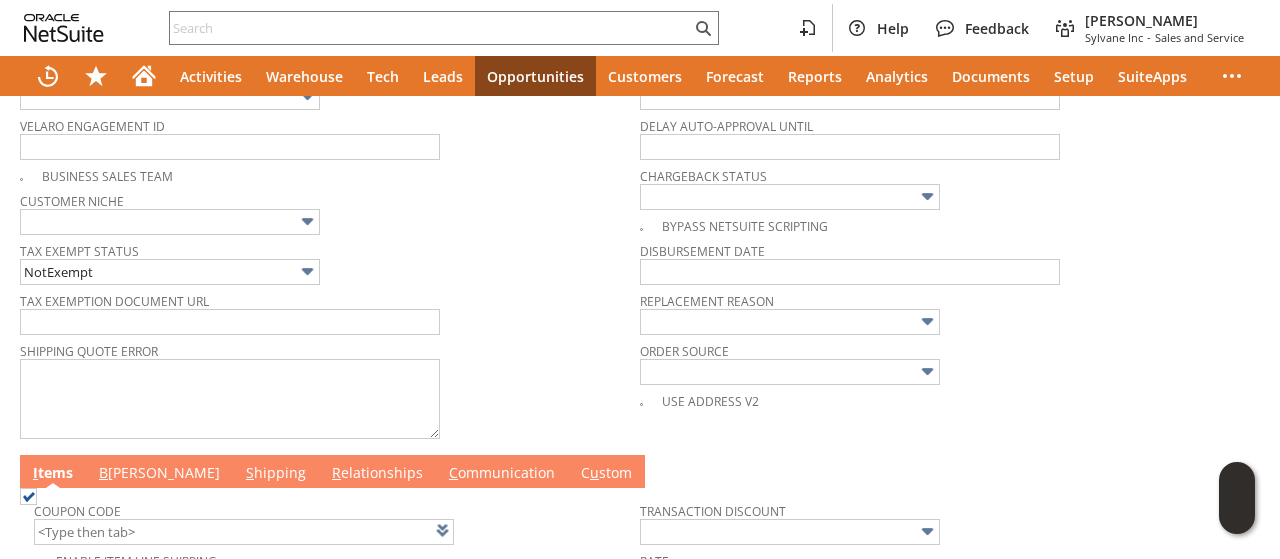 click on "B [PERSON_NAME]" at bounding box center [159, 474] 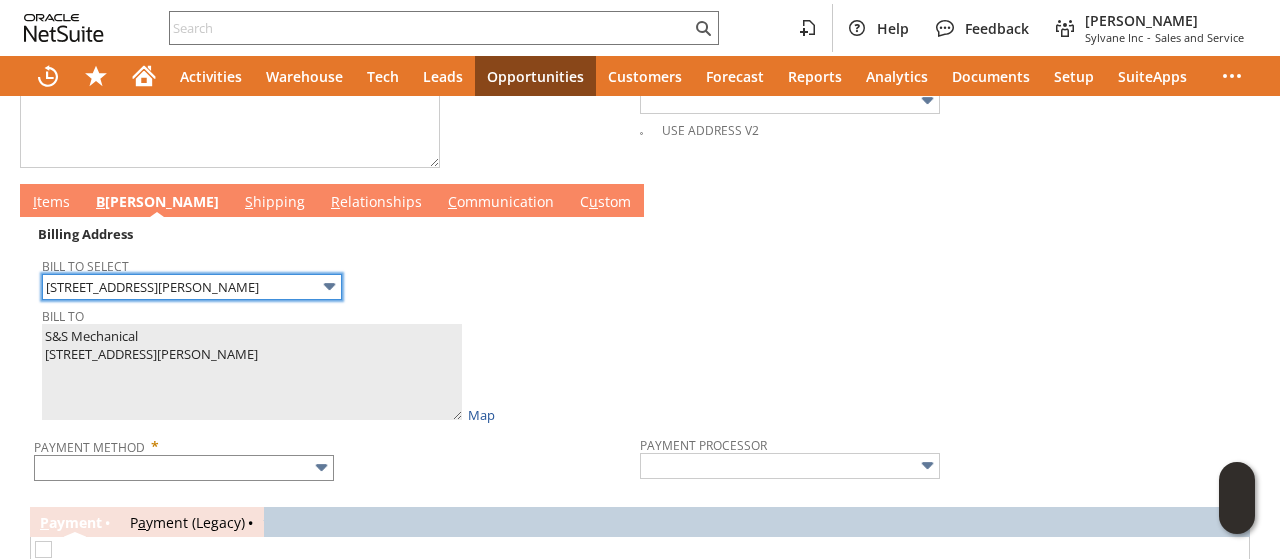 scroll, scrollTop: 1100, scrollLeft: 0, axis: vertical 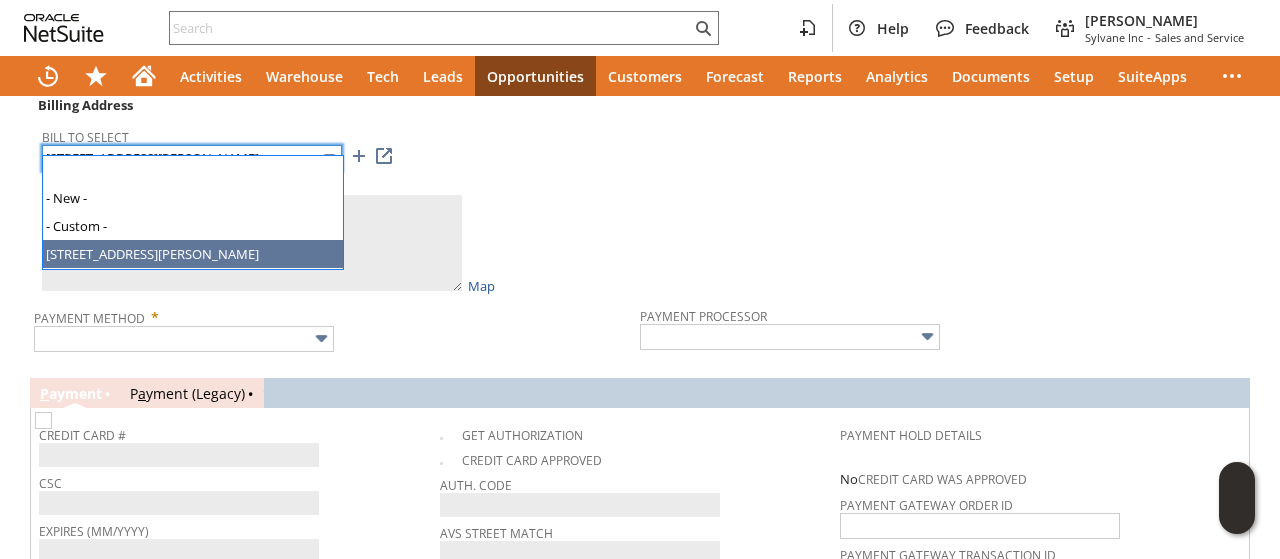 click on "[STREET_ADDRESS][PERSON_NAME]" at bounding box center [192, 158] 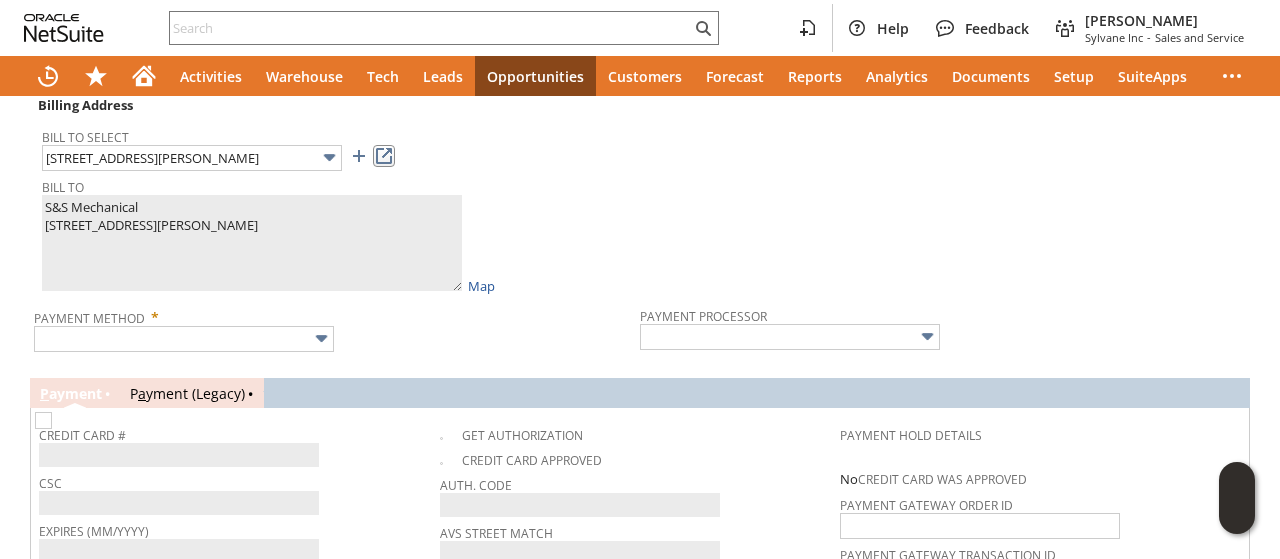 click at bounding box center (384, 156) 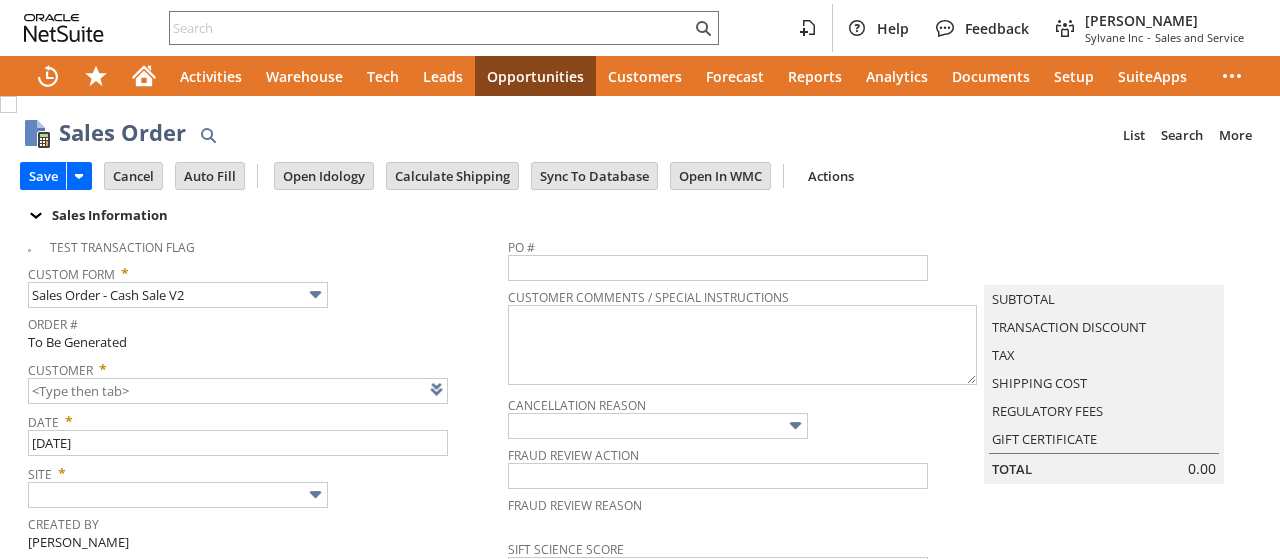 scroll, scrollTop: 0, scrollLeft: 0, axis: both 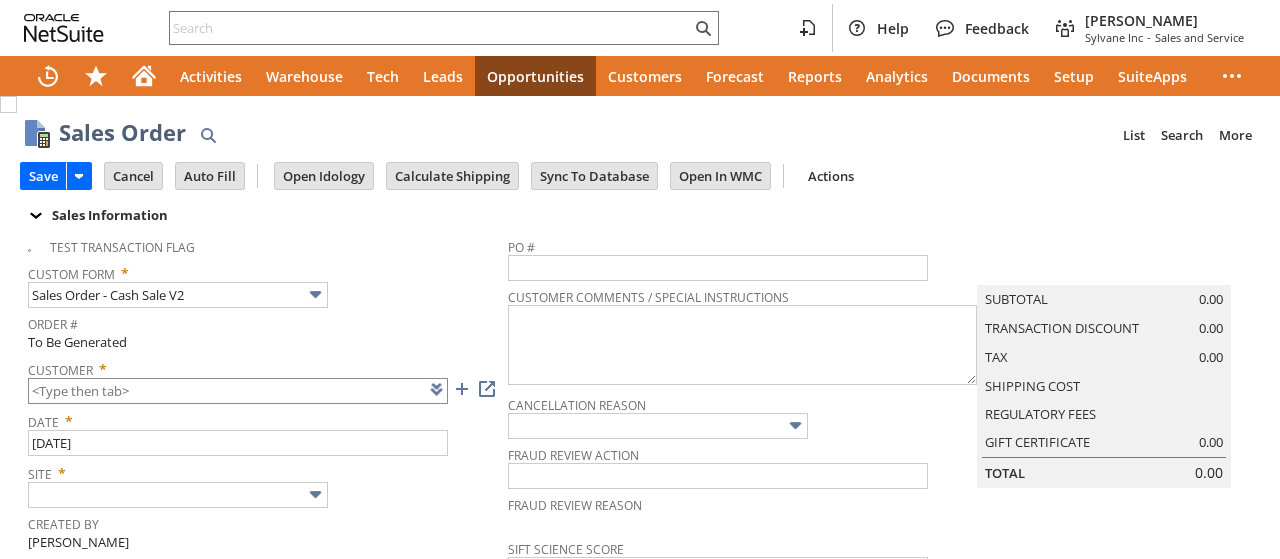 type on "Intelligent Recommendations ⁰" 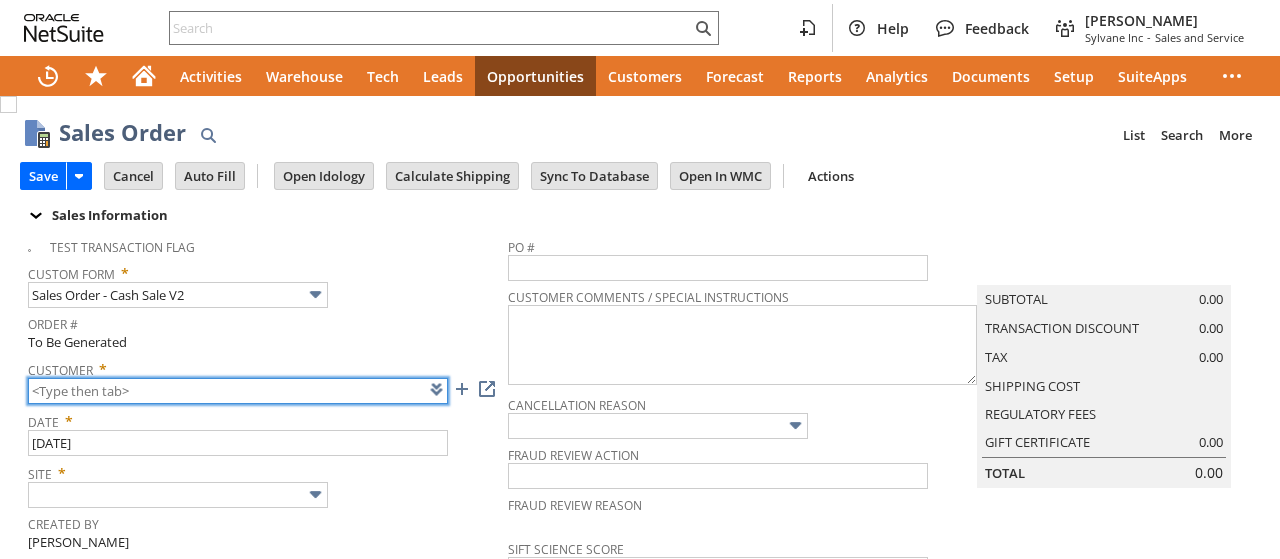 click at bounding box center (238, 391) 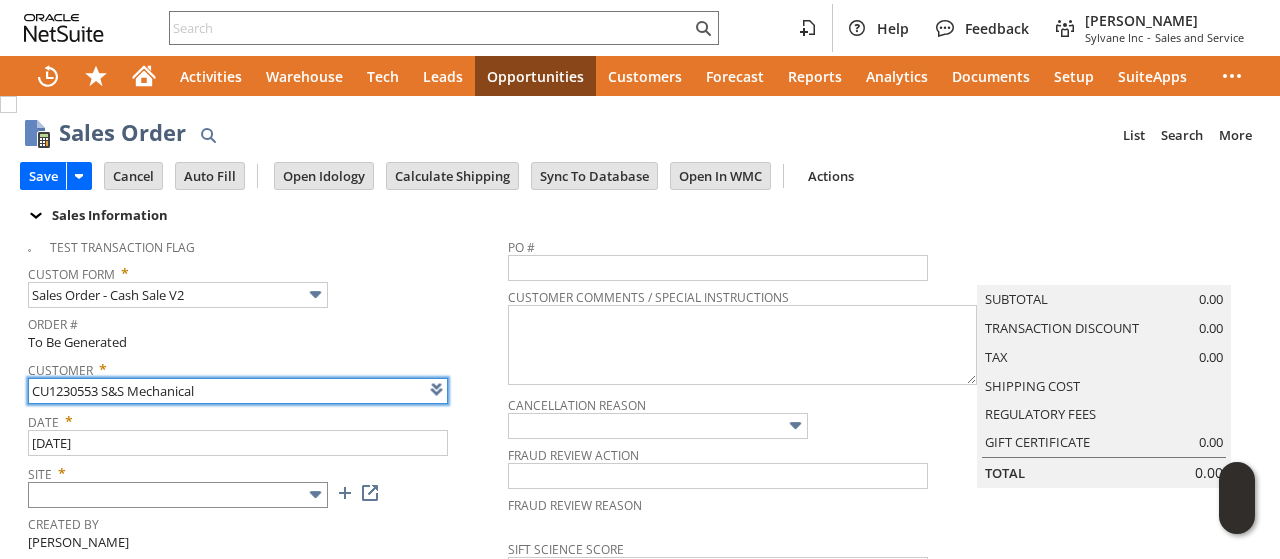 type on "CU1230553 S&S Mechanical" 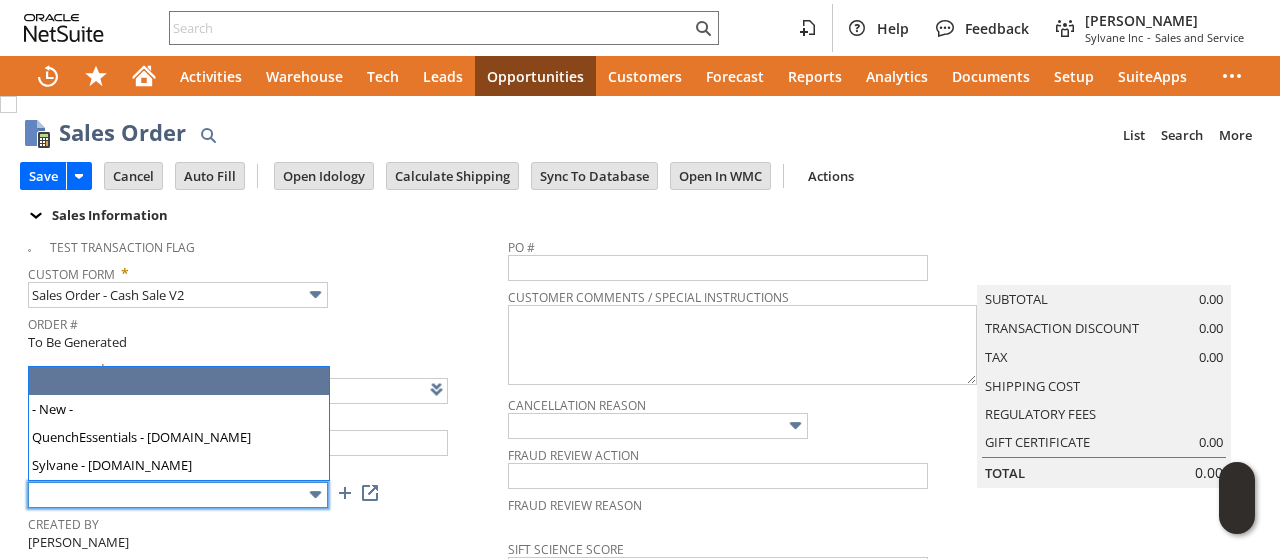 click at bounding box center [178, 495] 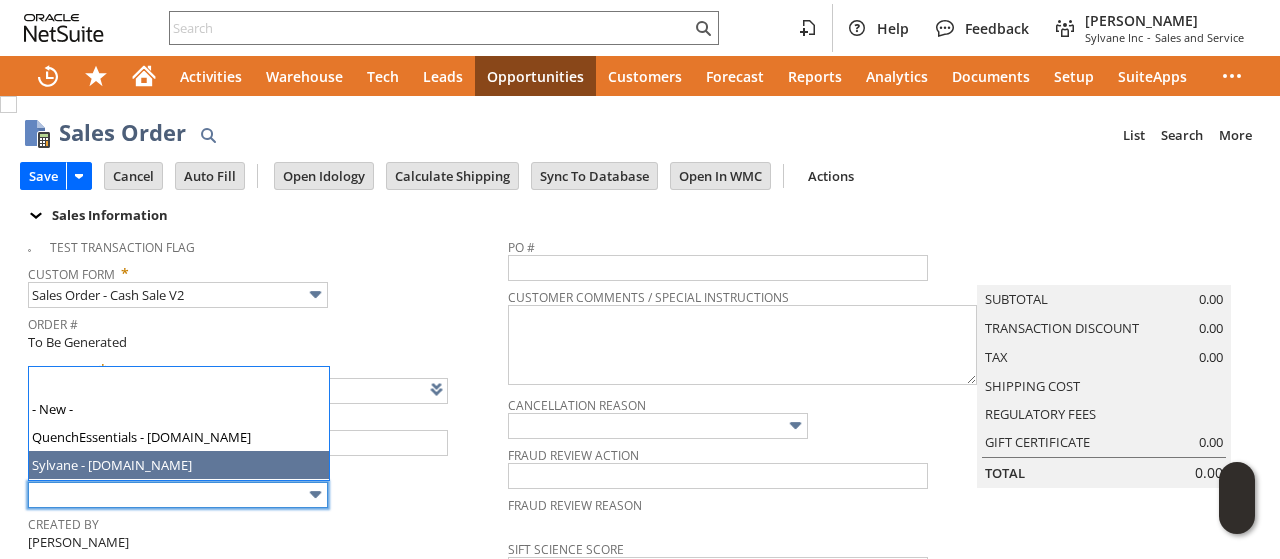 type on "Sylvane - [DOMAIN_NAME]" 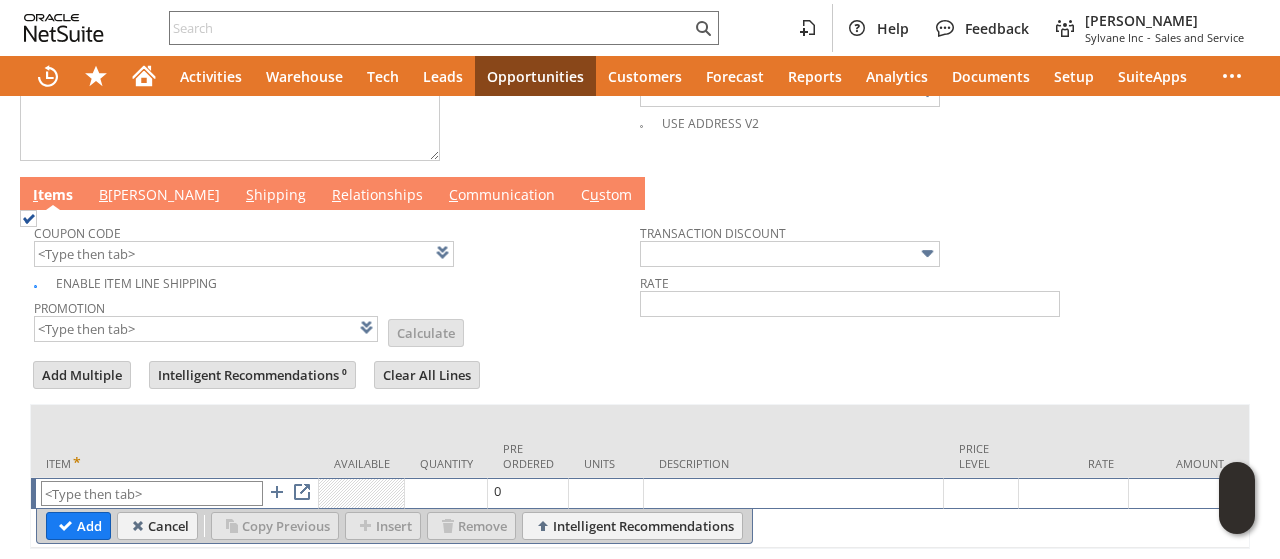 scroll, scrollTop: 1038, scrollLeft: 0, axis: vertical 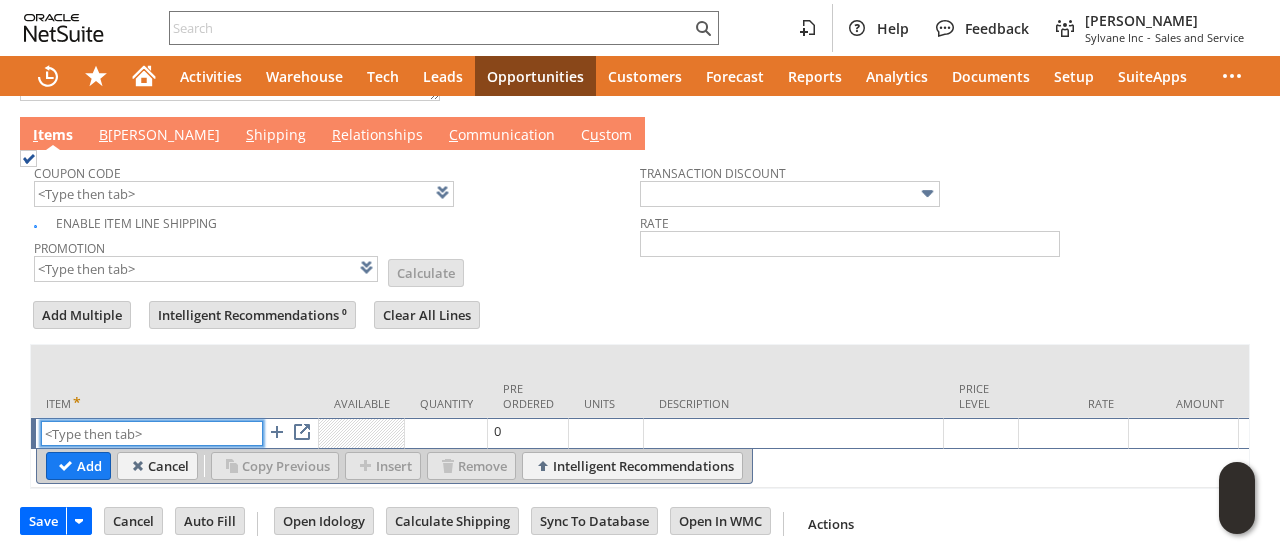 paste on "2142762109" 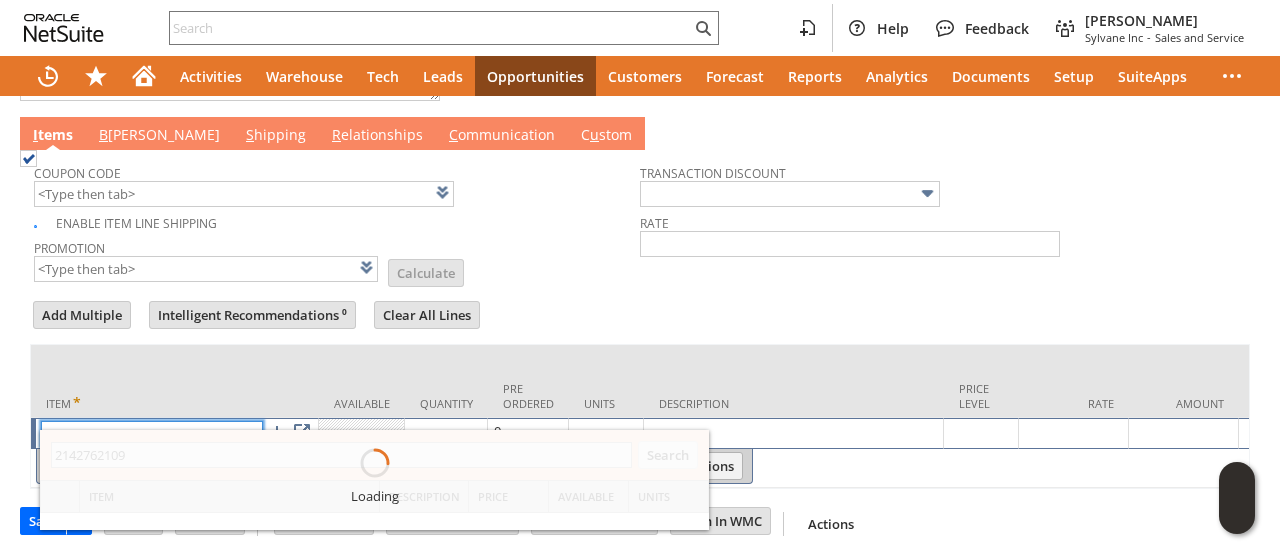 drag, startPoint x: 82, startPoint y: 441, endPoint x: 120, endPoint y: 418, distance: 44.418465 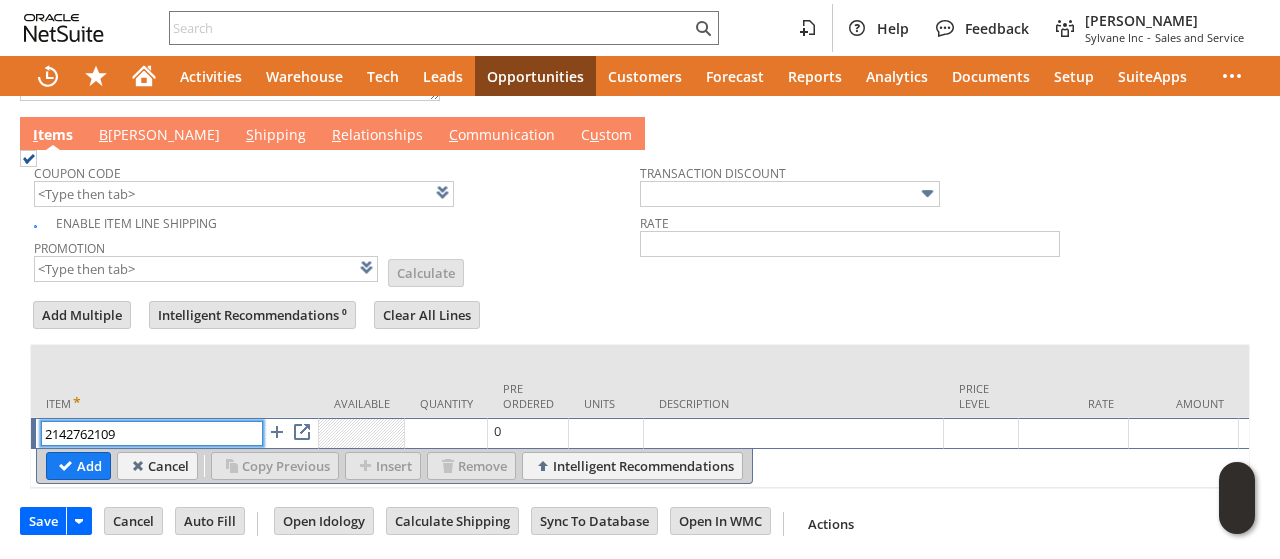click on "2142762109" at bounding box center [152, 433] 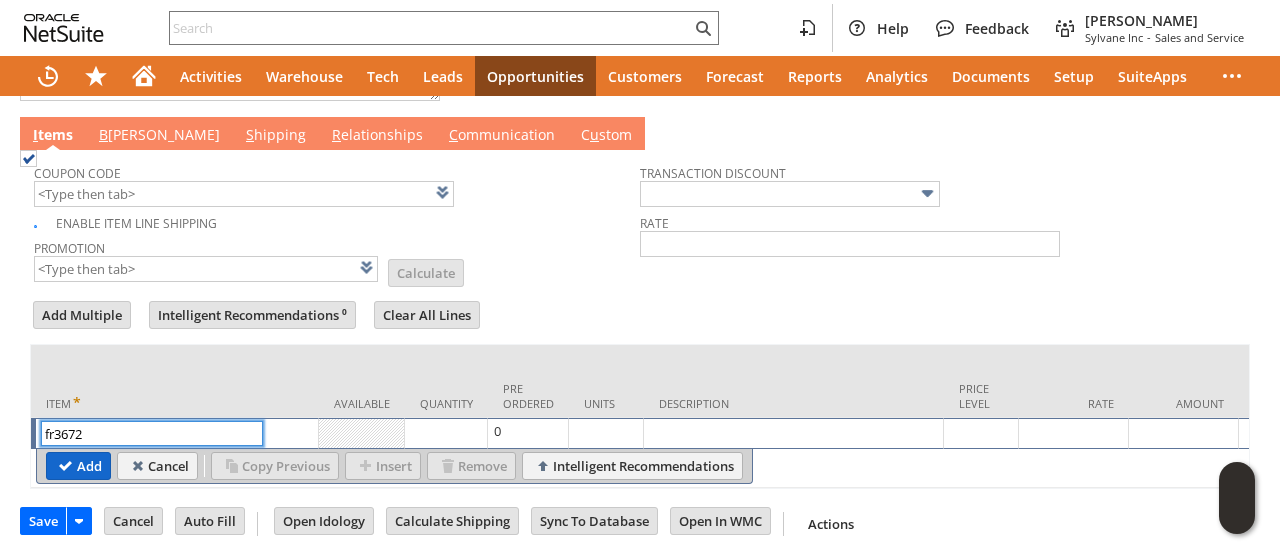 type on "fr3672" 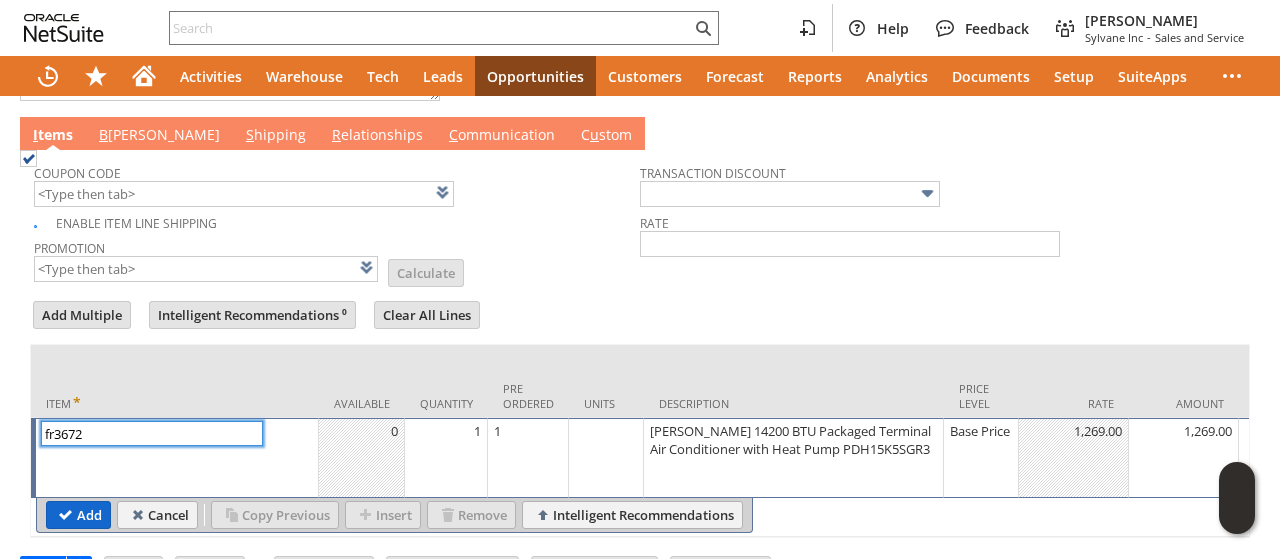click on "Add" at bounding box center [78, 515] 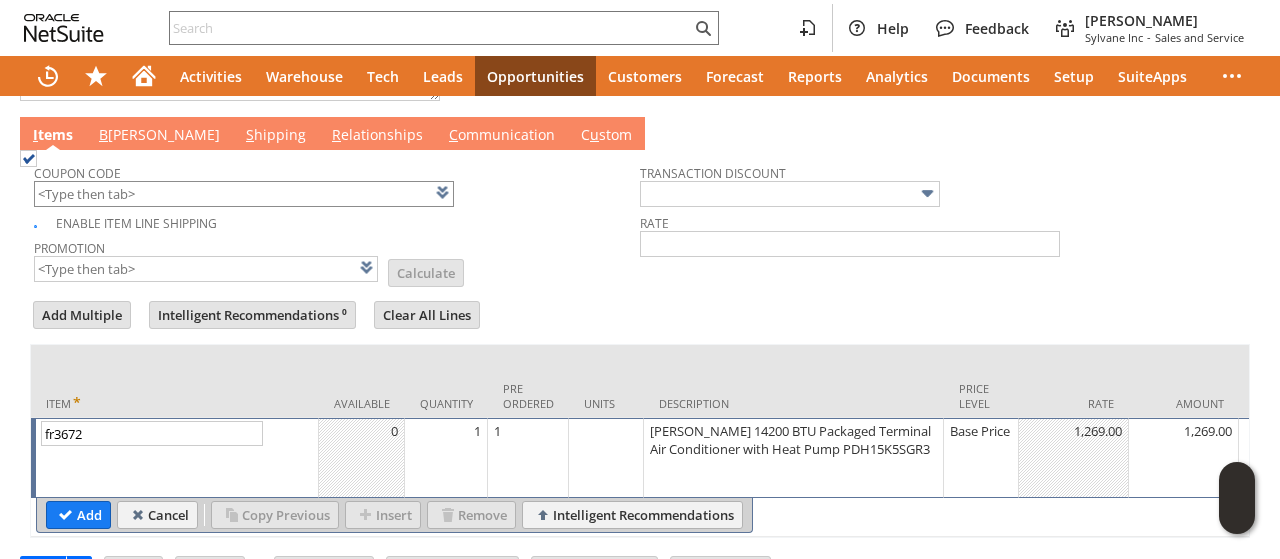 type 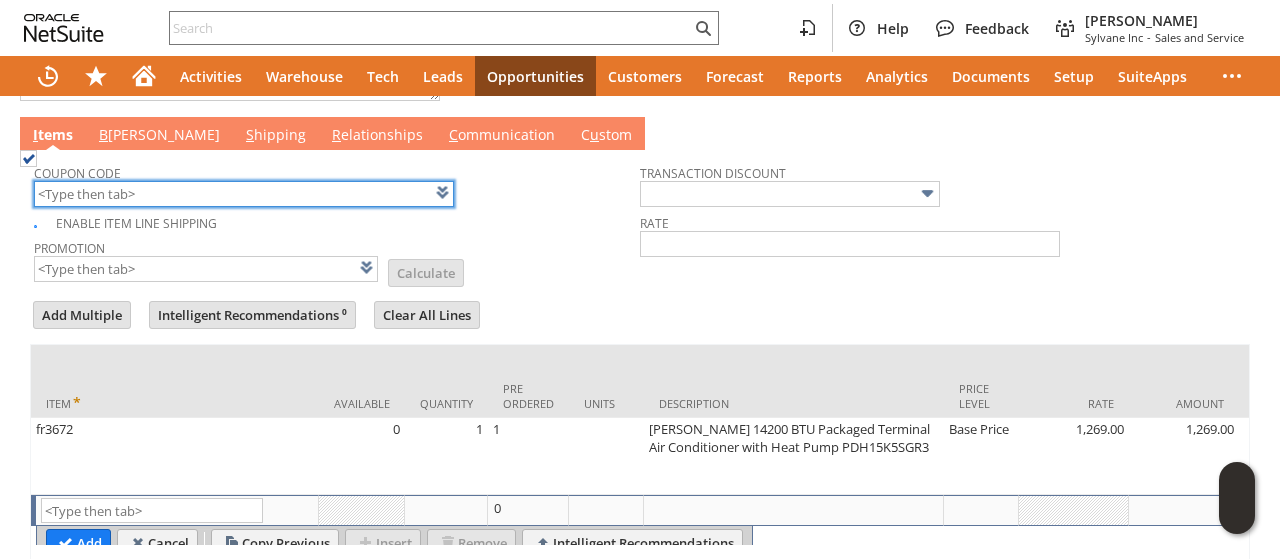 click at bounding box center (244, 194) 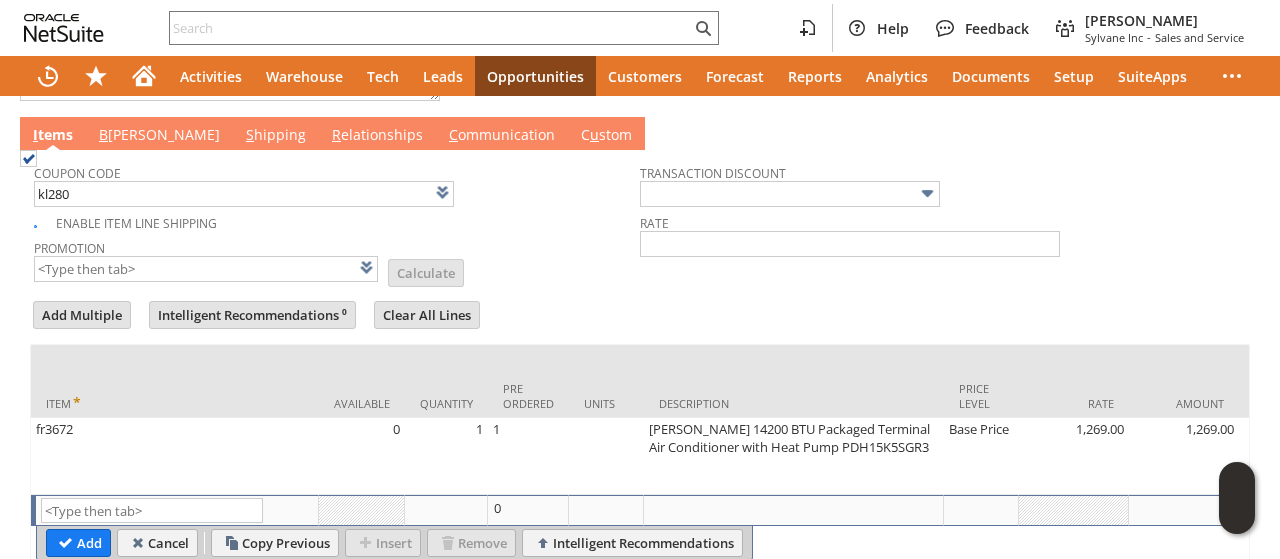 click on "Add Multiple
Intelligent Recommendations ⁰
Clear All Lines
Line Items
All
Item
*
Available
Quantity
Pre Ordered
Units
Description
Price Level" at bounding box center [640, 432] 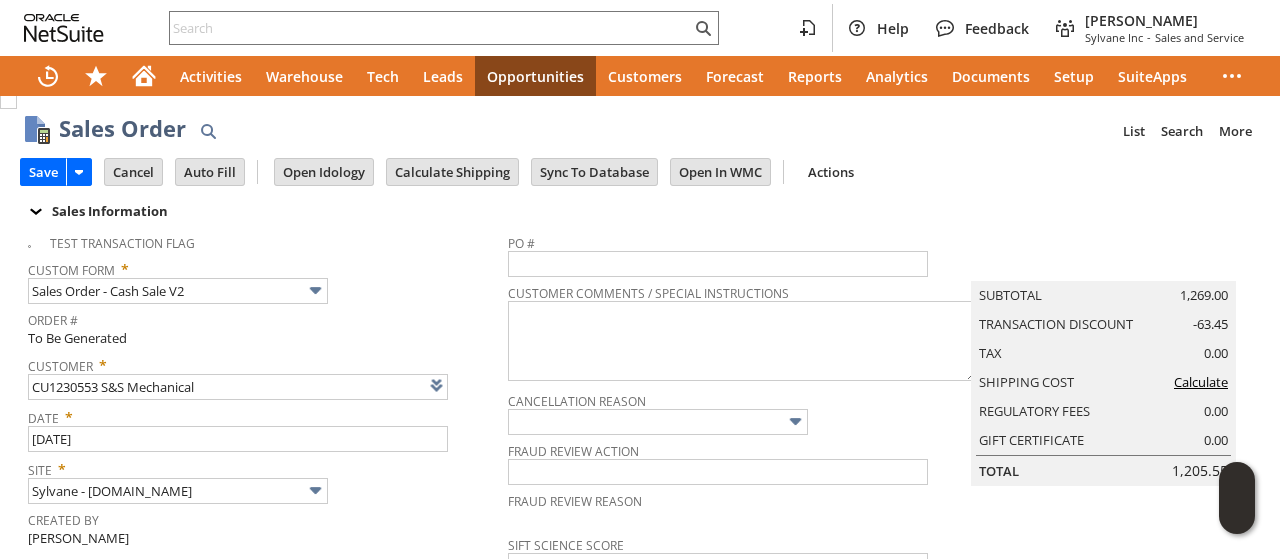 scroll, scrollTop: 0, scrollLeft: 0, axis: both 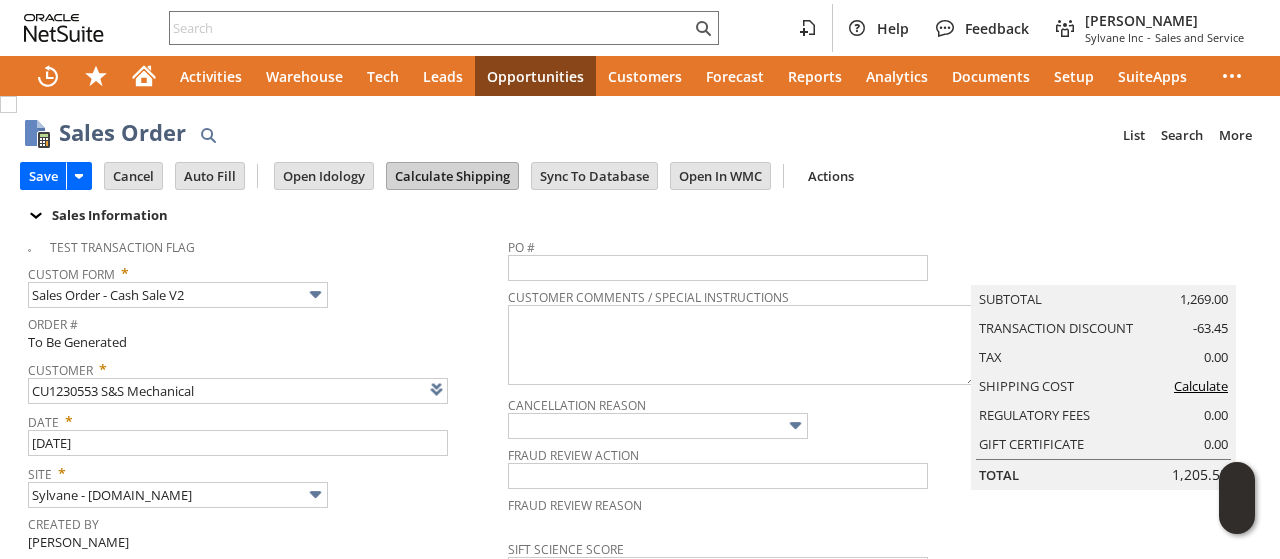 click on "Calculate Shipping" at bounding box center (452, 176) 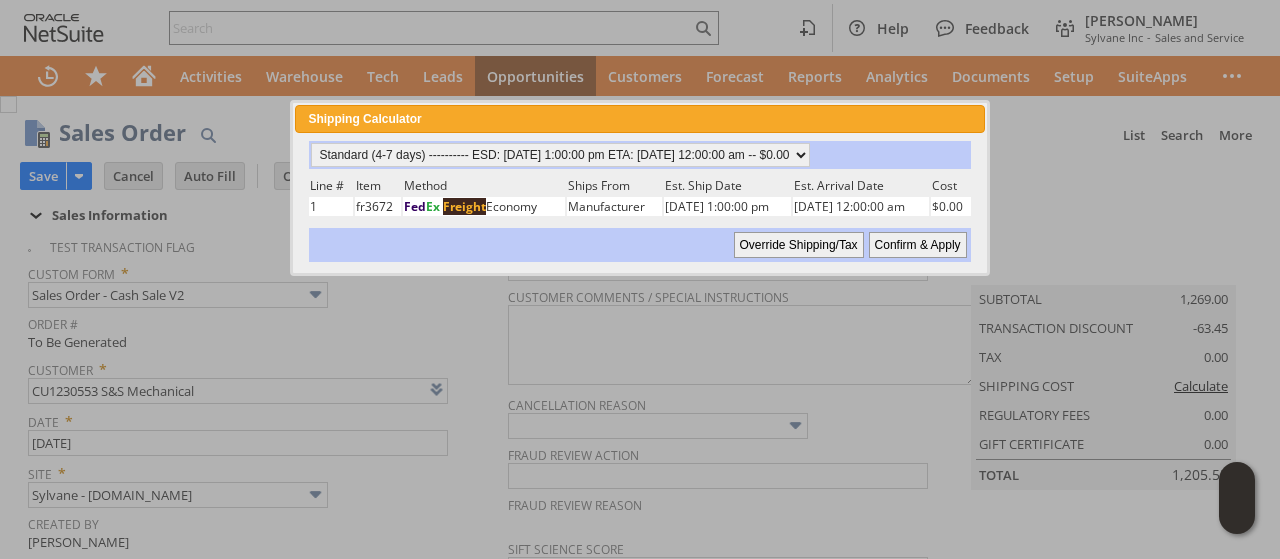 click on "Confirm & Apply" at bounding box center [918, 245] 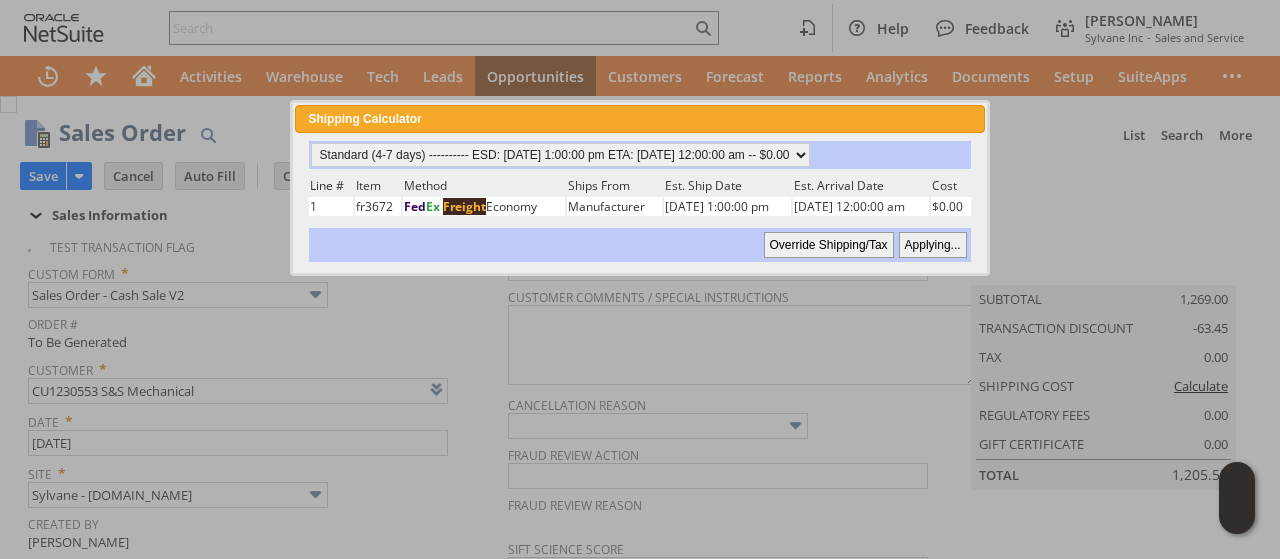 type 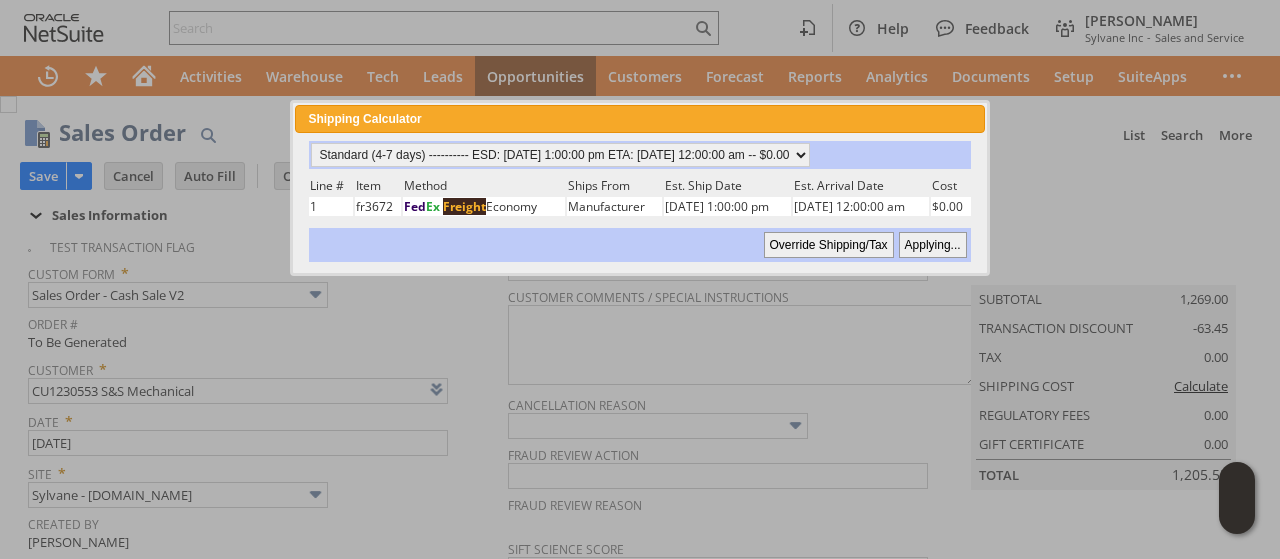 type on "Add" 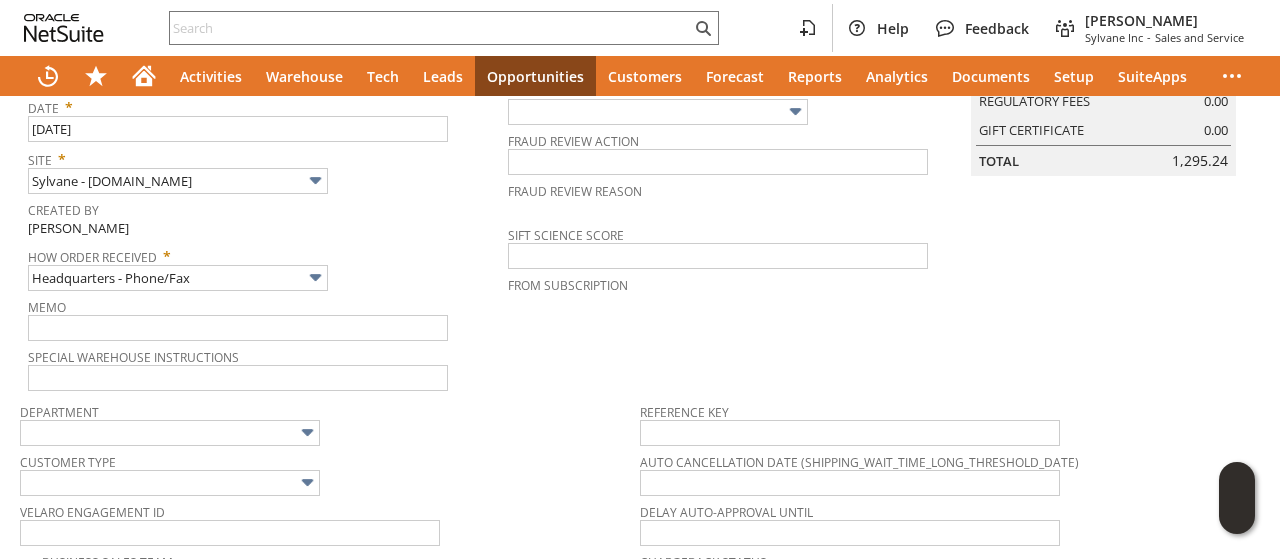 scroll, scrollTop: 0, scrollLeft: 0, axis: both 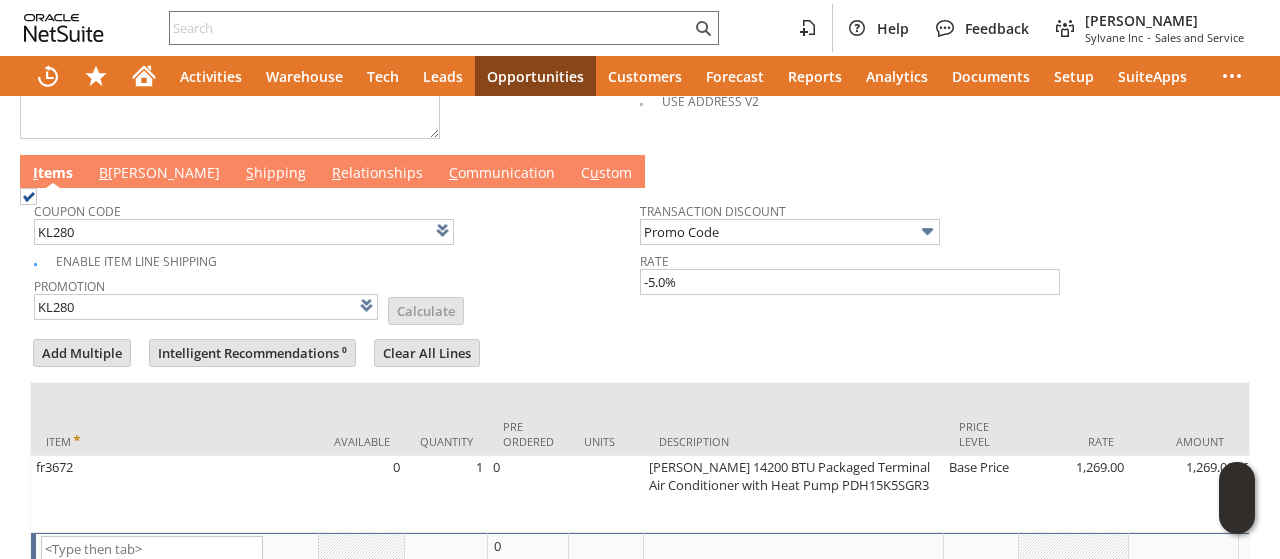 click on "B [PERSON_NAME]" at bounding box center (159, 174) 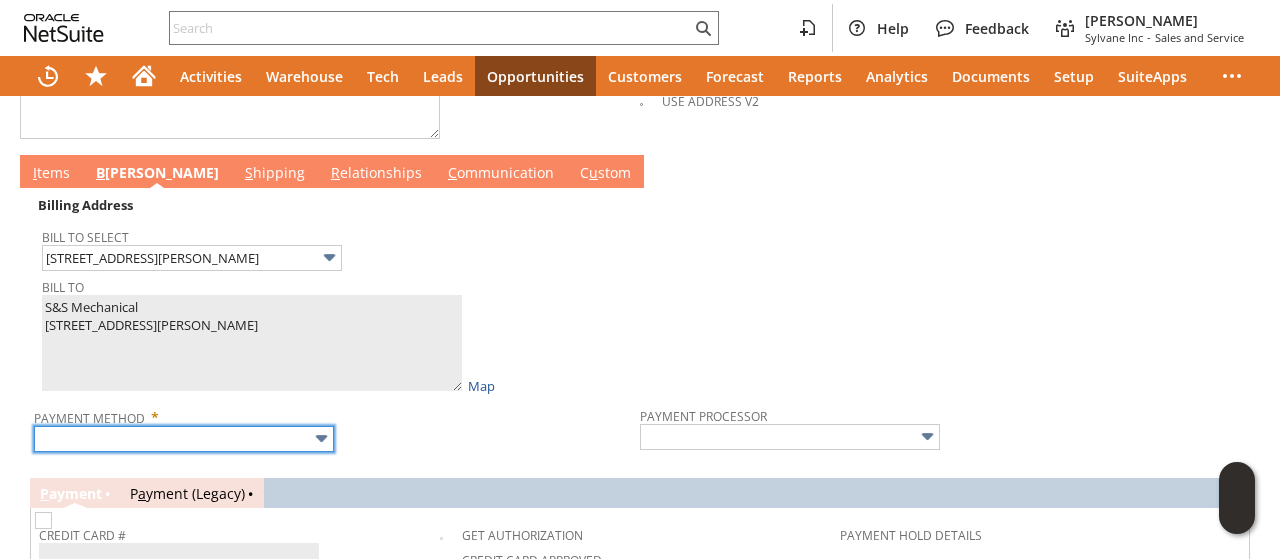 click at bounding box center [184, 439] 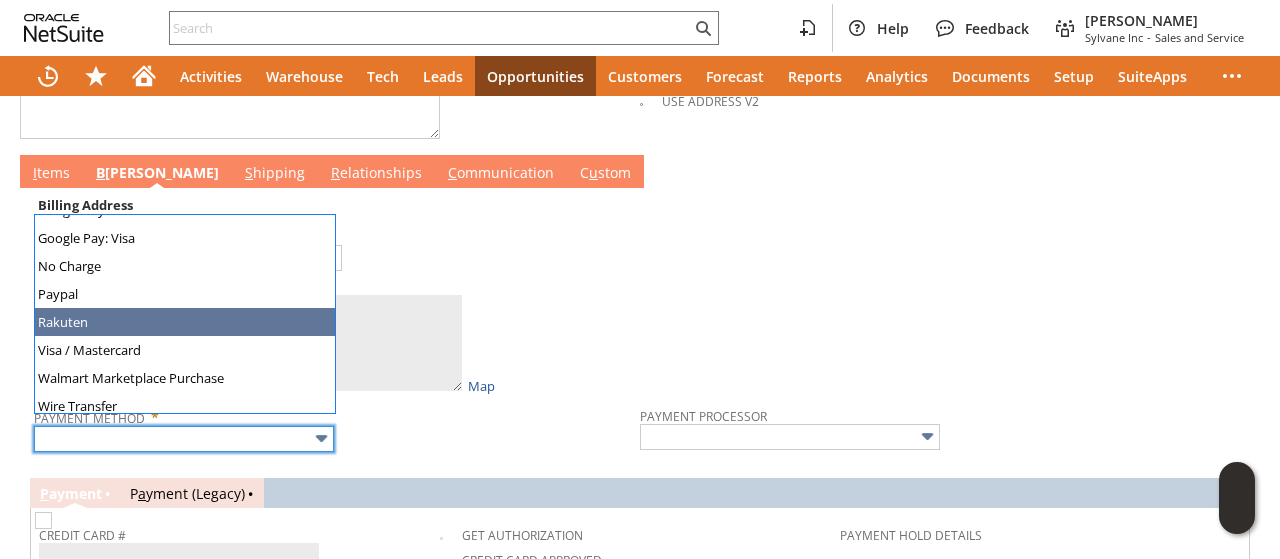 scroll, scrollTop: 558, scrollLeft: 0, axis: vertical 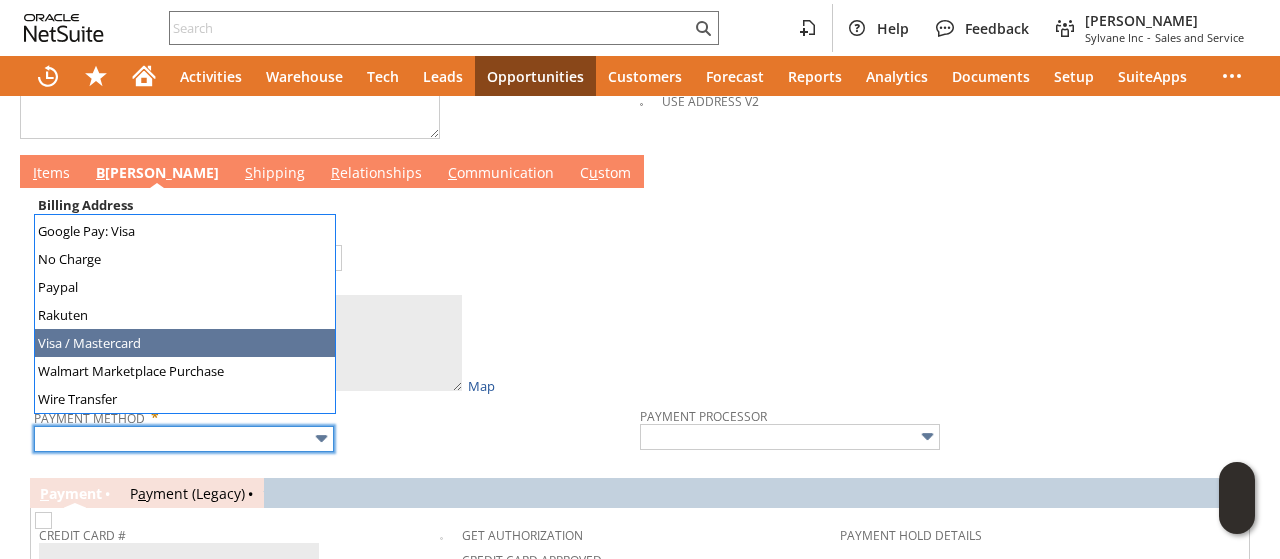 type on "Visa / Mastercard" 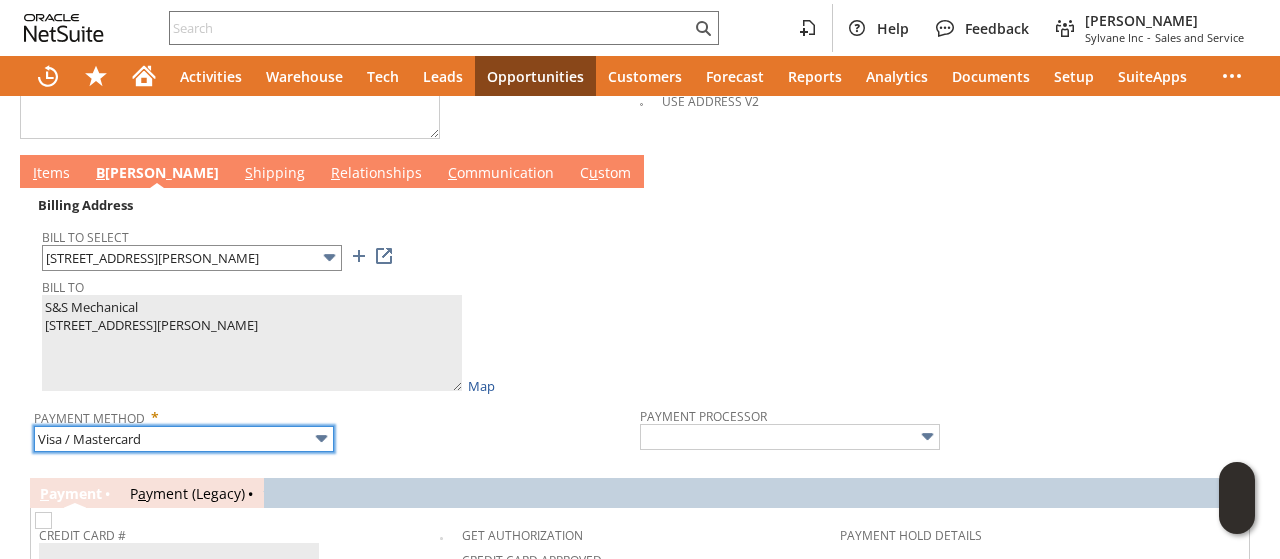 type on "Braintree" 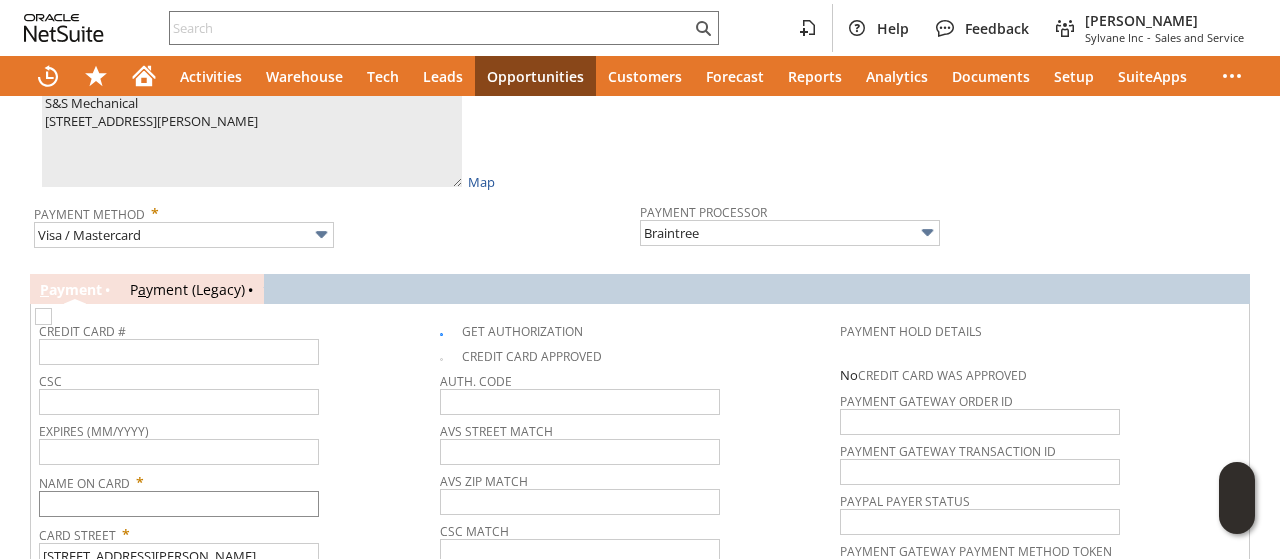 scroll, scrollTop: 1328, scrollLeft: 0, axis: vertical 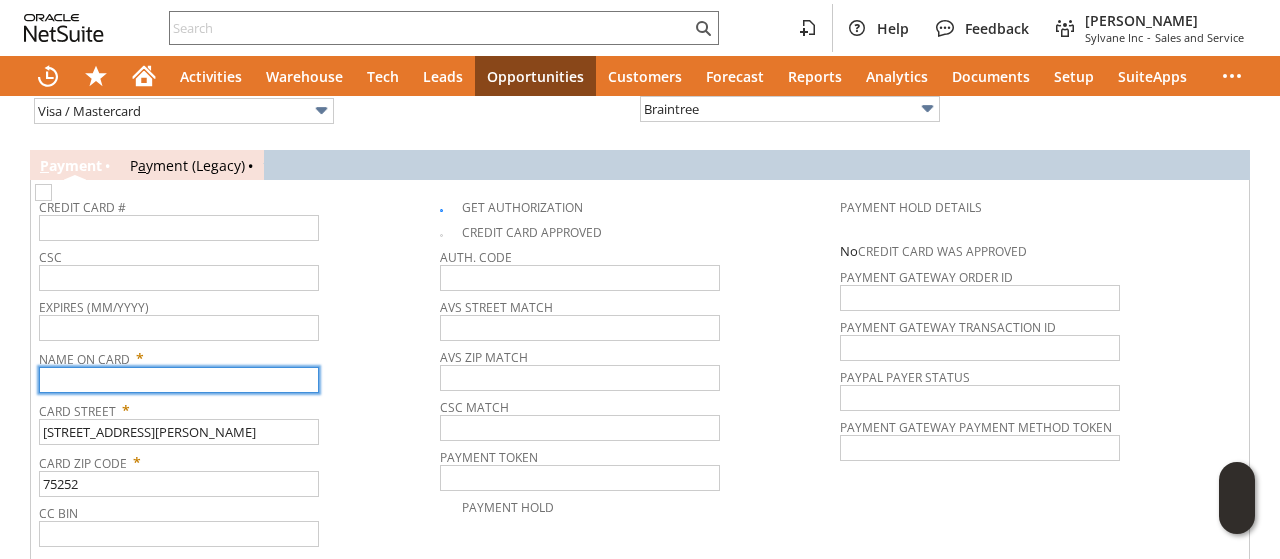 paste on "S&S Mechanical" 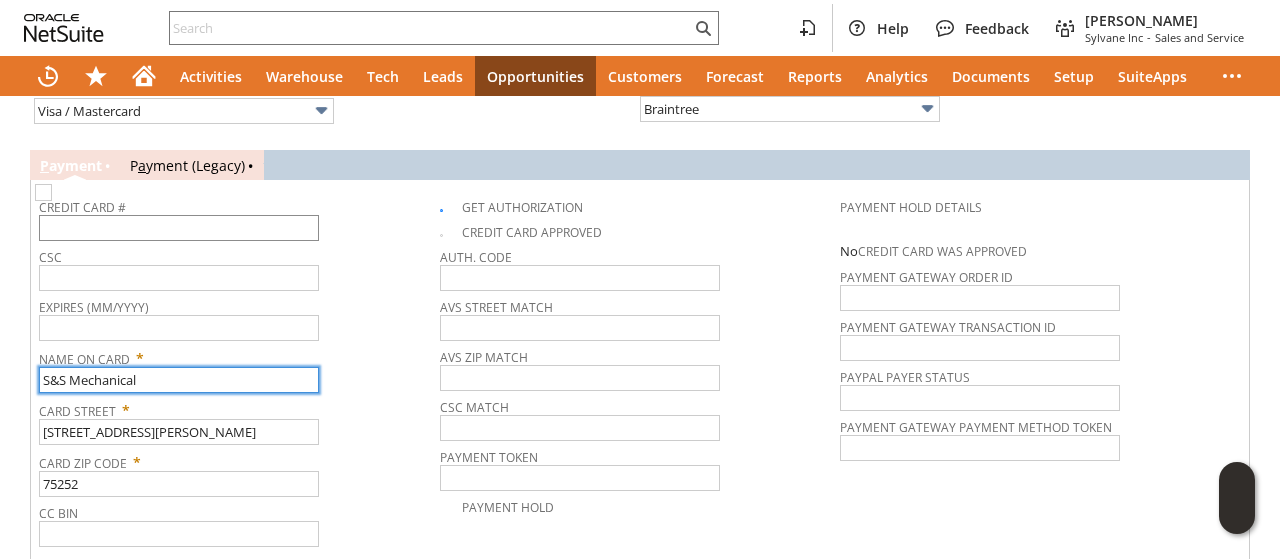 type on "S&S Mechanical" 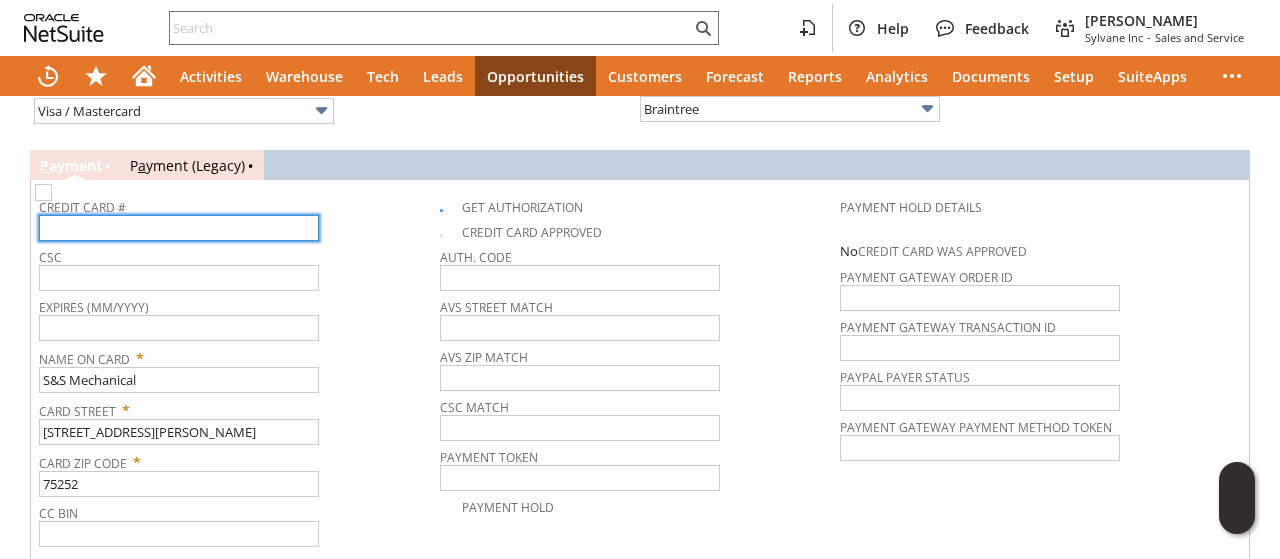 click at bounding box center [179, 228] 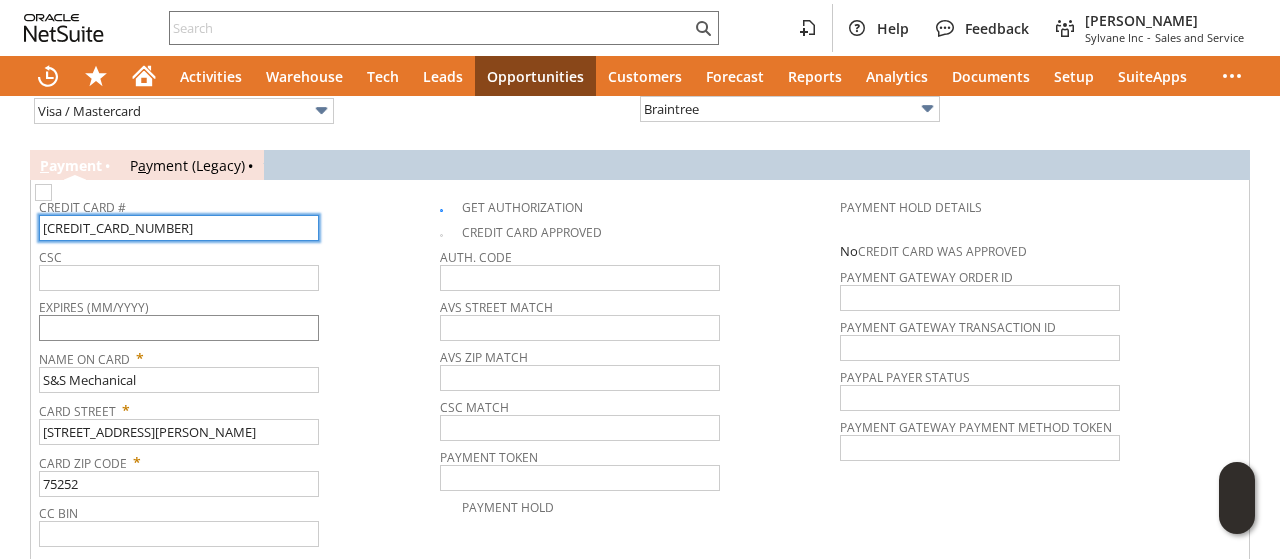 type on "[CREDIT_CARD_NUMBER]" 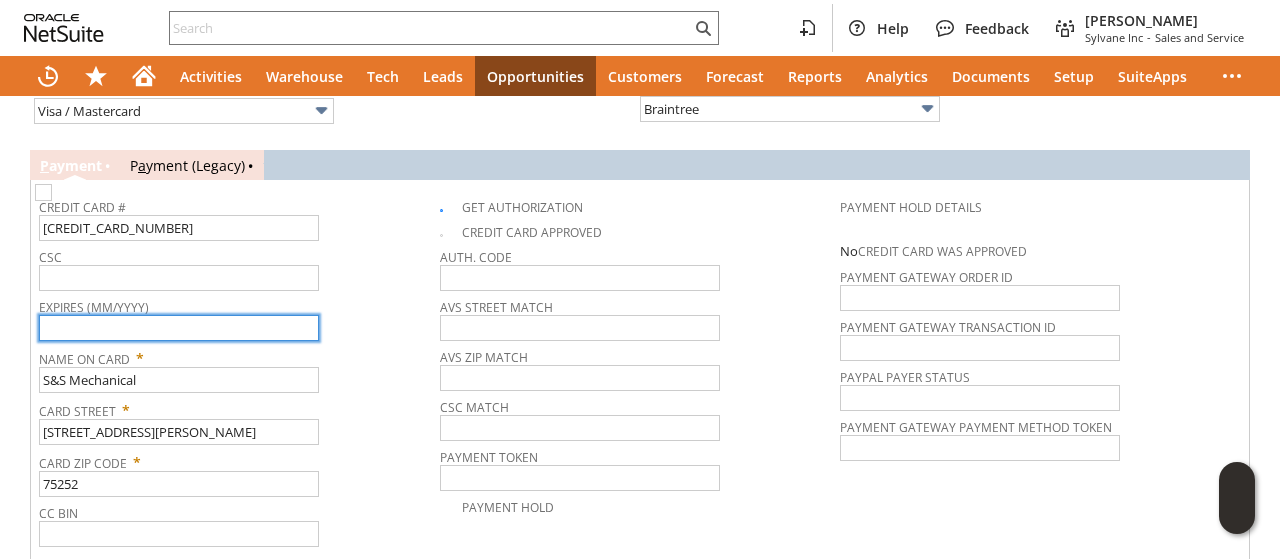 click at bounding box center [179, 328] 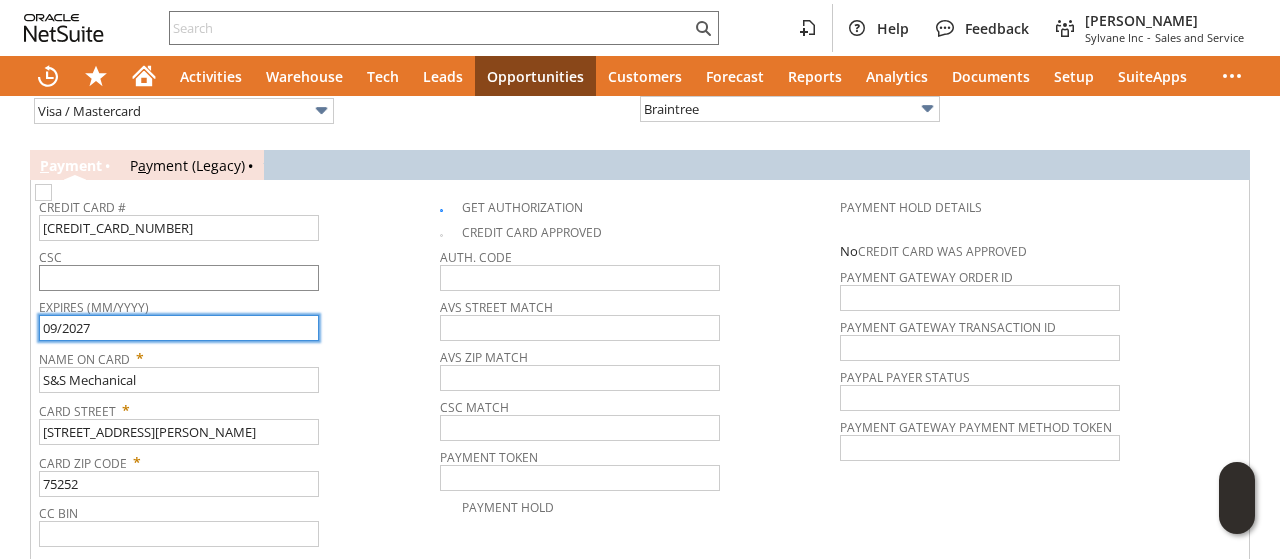 type on "09/2027" 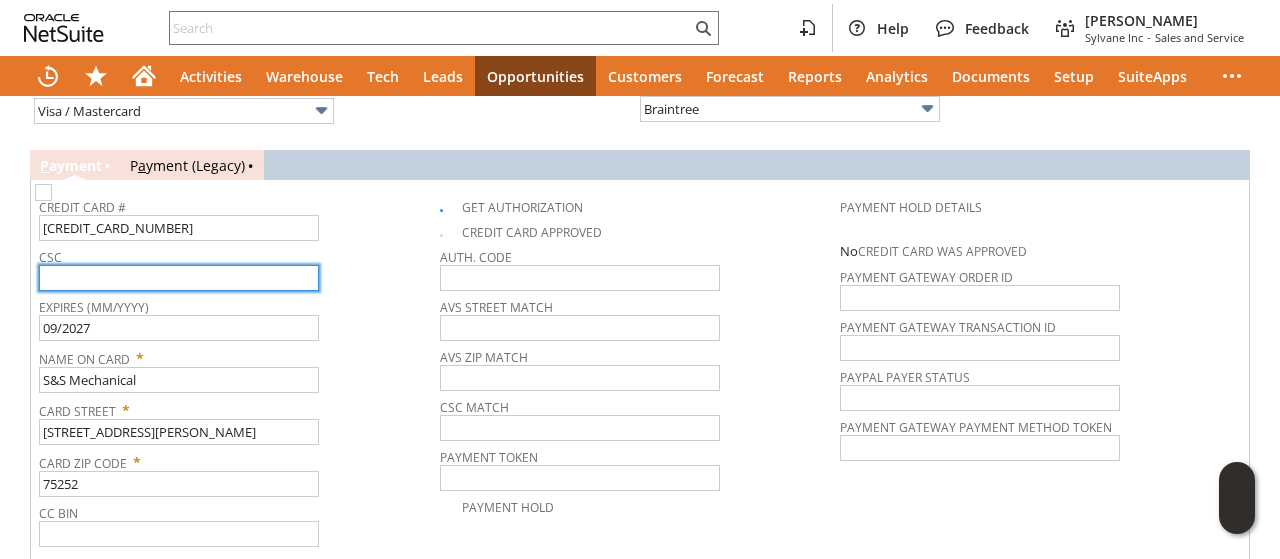 click at bounding box center (179, 278) 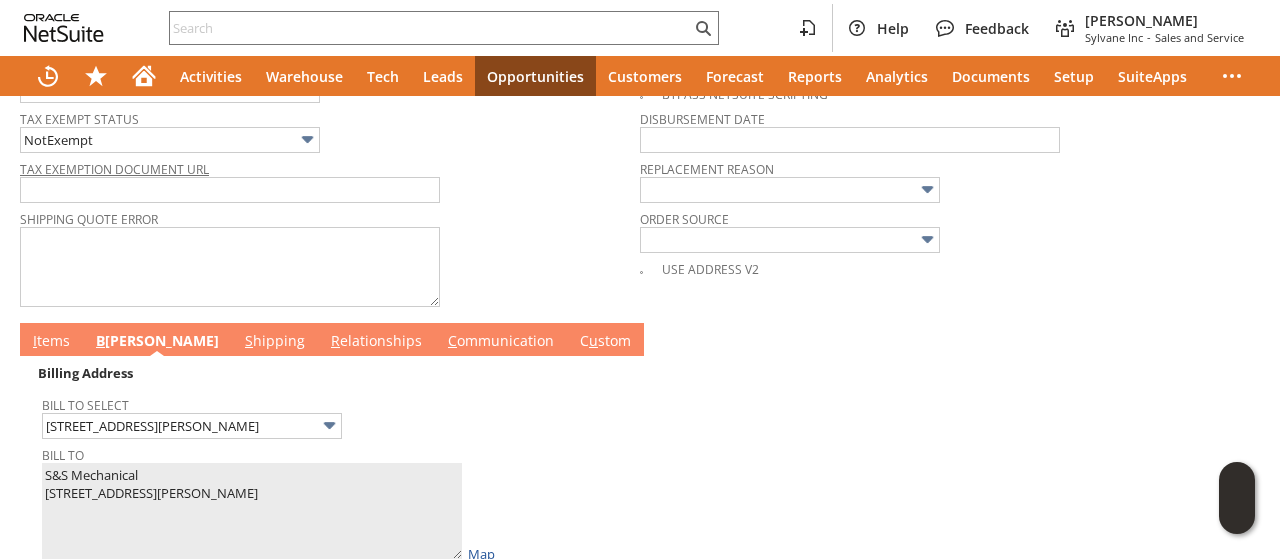 scroll, scrollTop: 728, scrollLeft: 0, axis: vertical 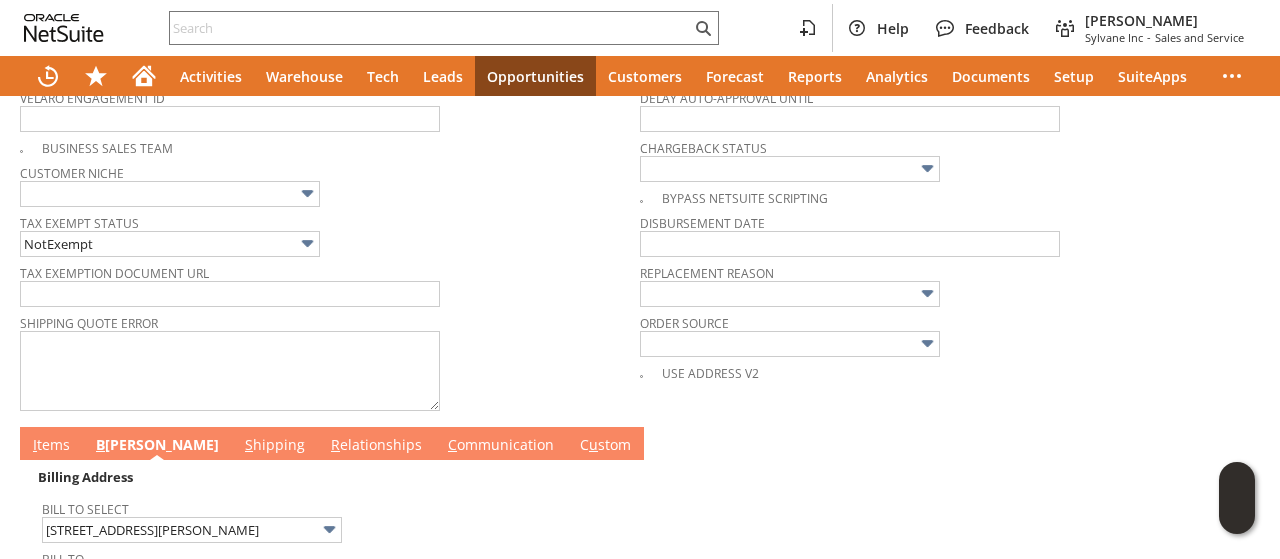 type on "226" 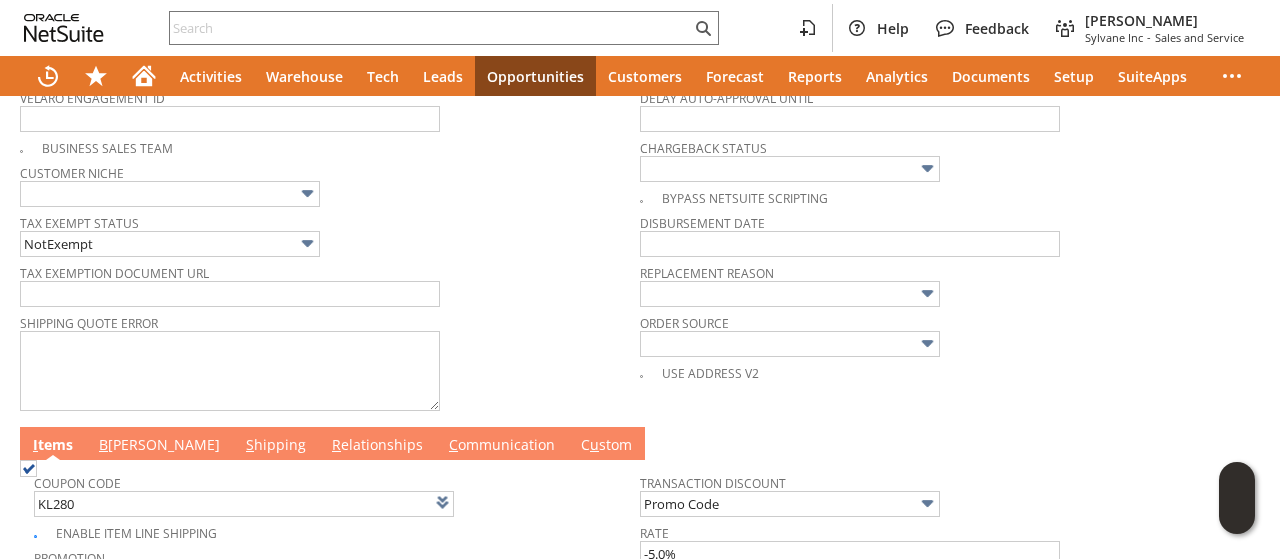 click on "S hipping" at bounding box center [276, 446] 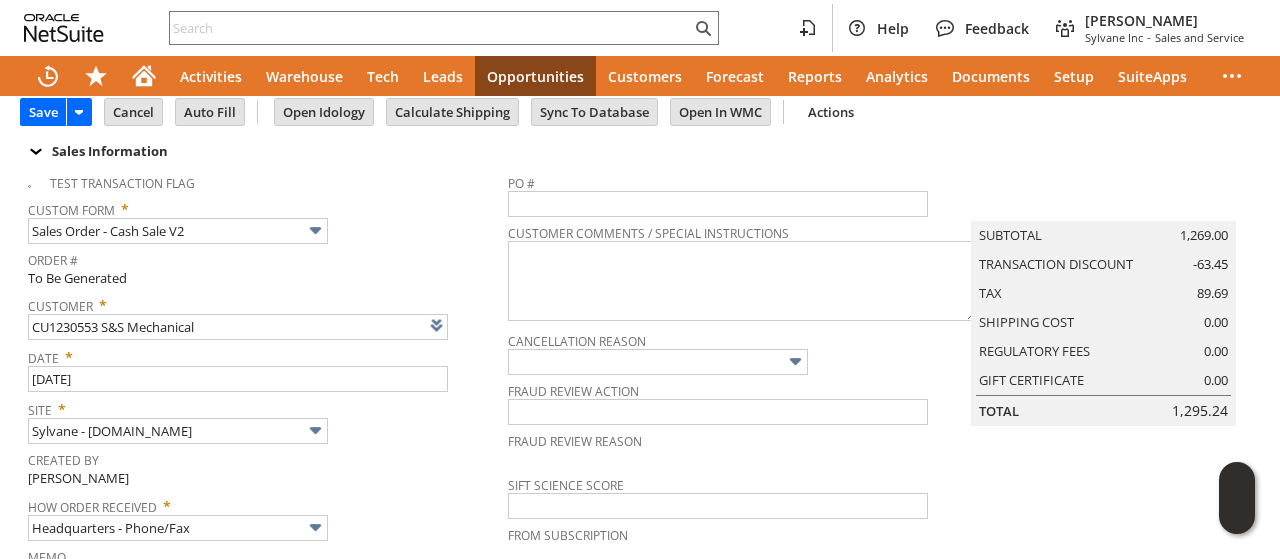 scroll, scrollTop: 0, scrollLeft: 0, axis: both 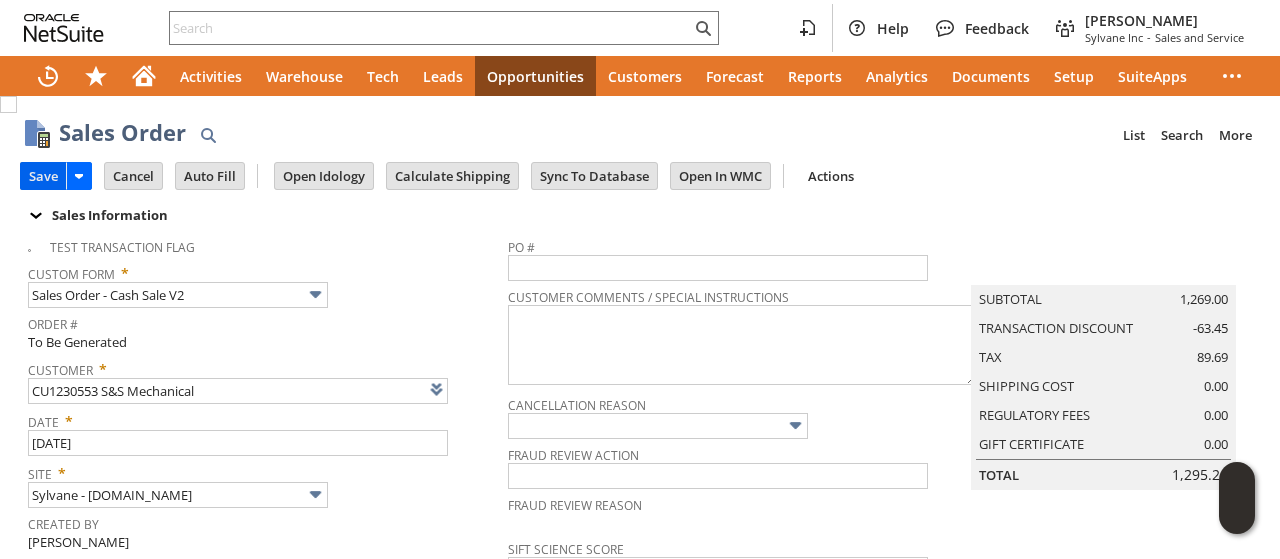click on "Save" at bounding box center (43, 176) 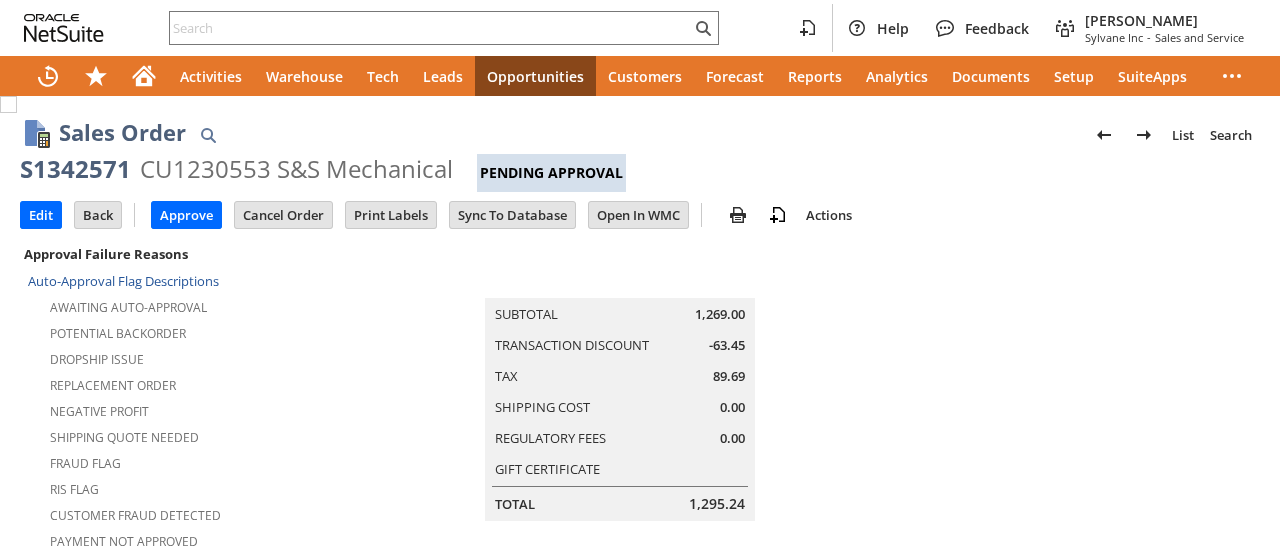 scroll, scrollTop: 0, scrollLeft: 0, axis: both 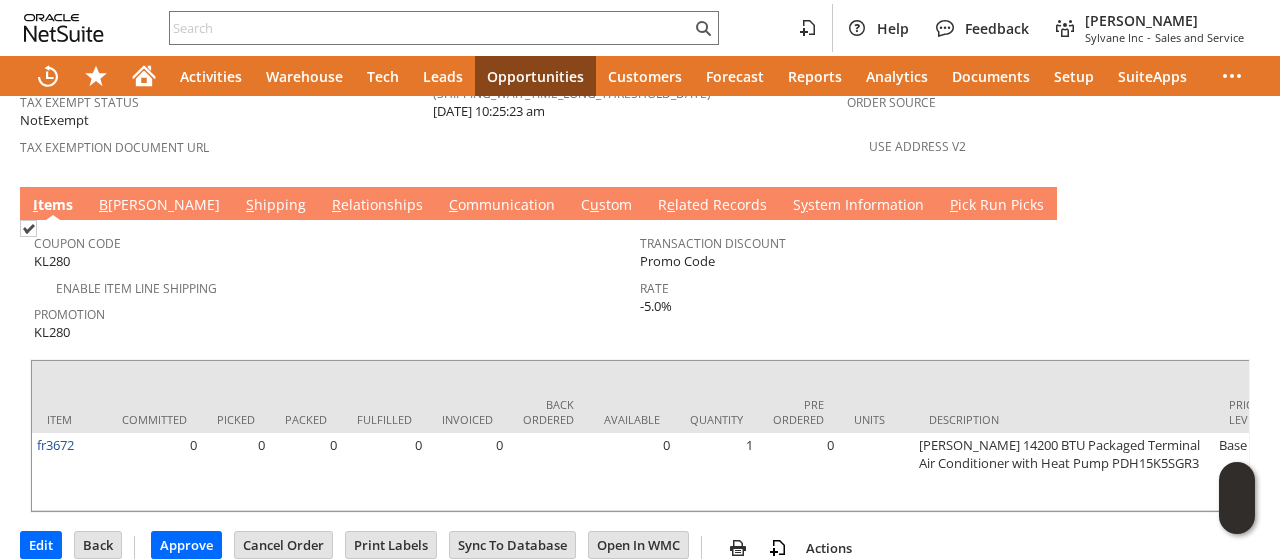 click on "C ommunication" at bounding box center (502, 206) 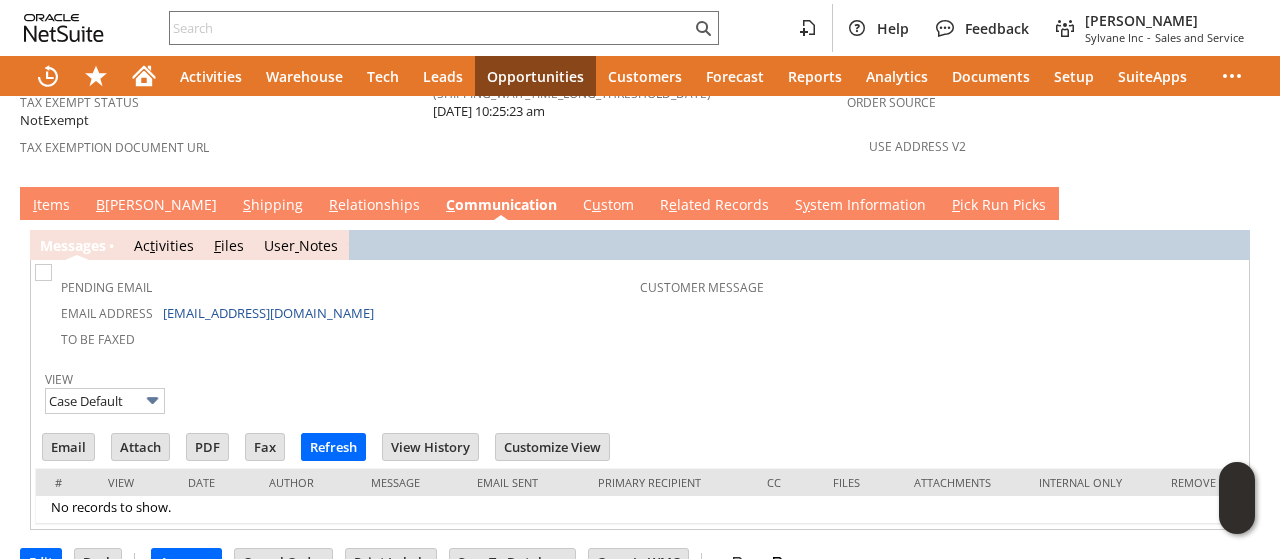 scroll, scrollTop: 1528, scrollLeft: 0, axis: vertical 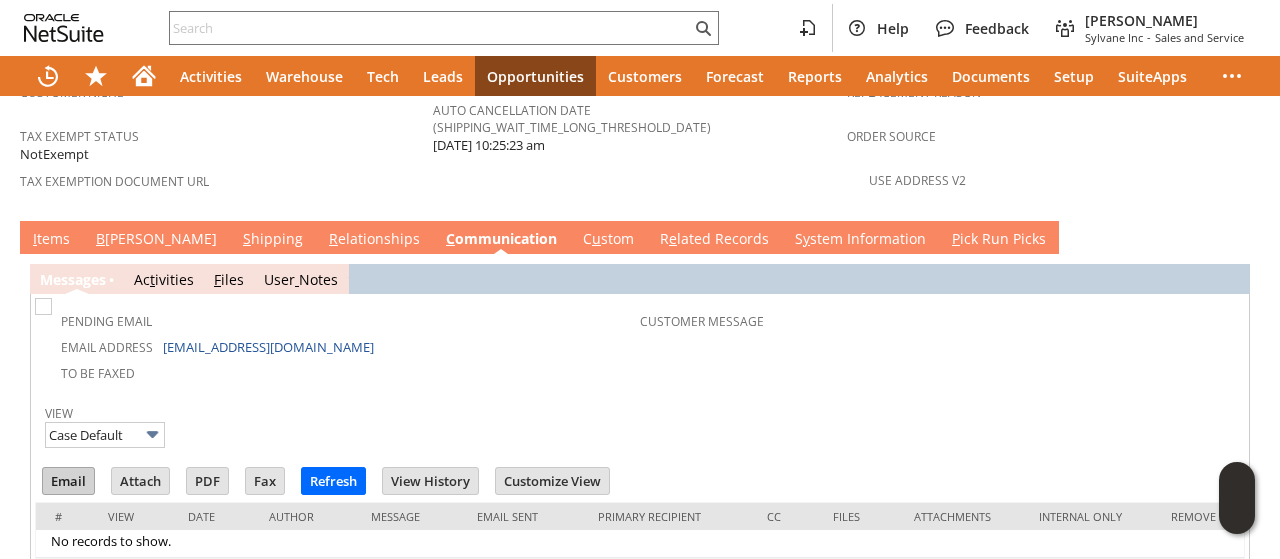 click on "Email" at bounding box center (68, 481) 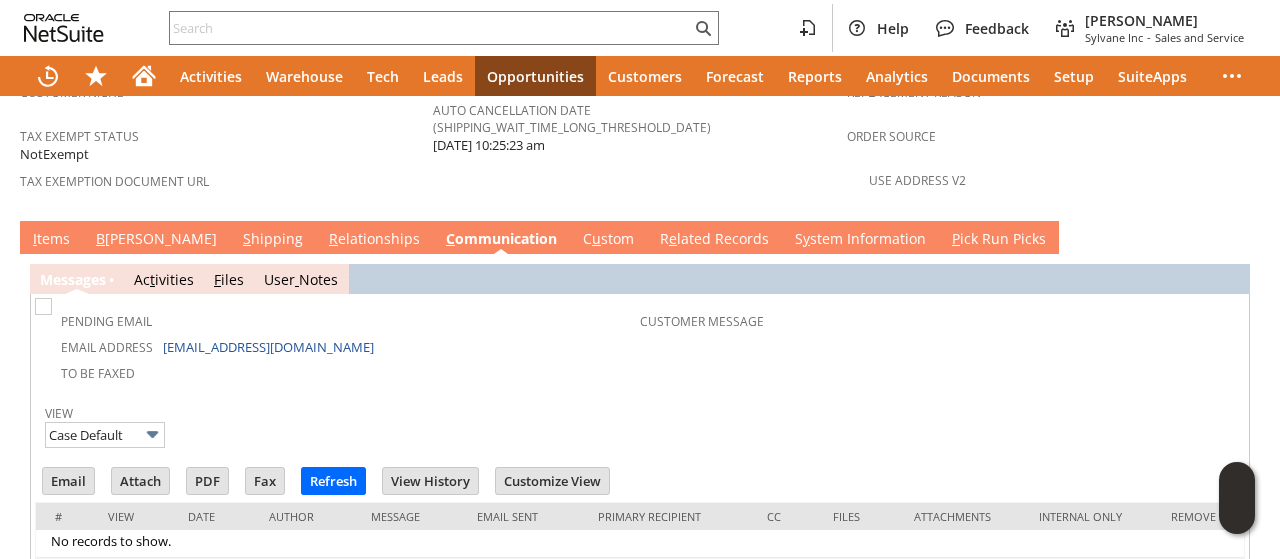 click on "Customer Message" at bounding box center [935, 318] 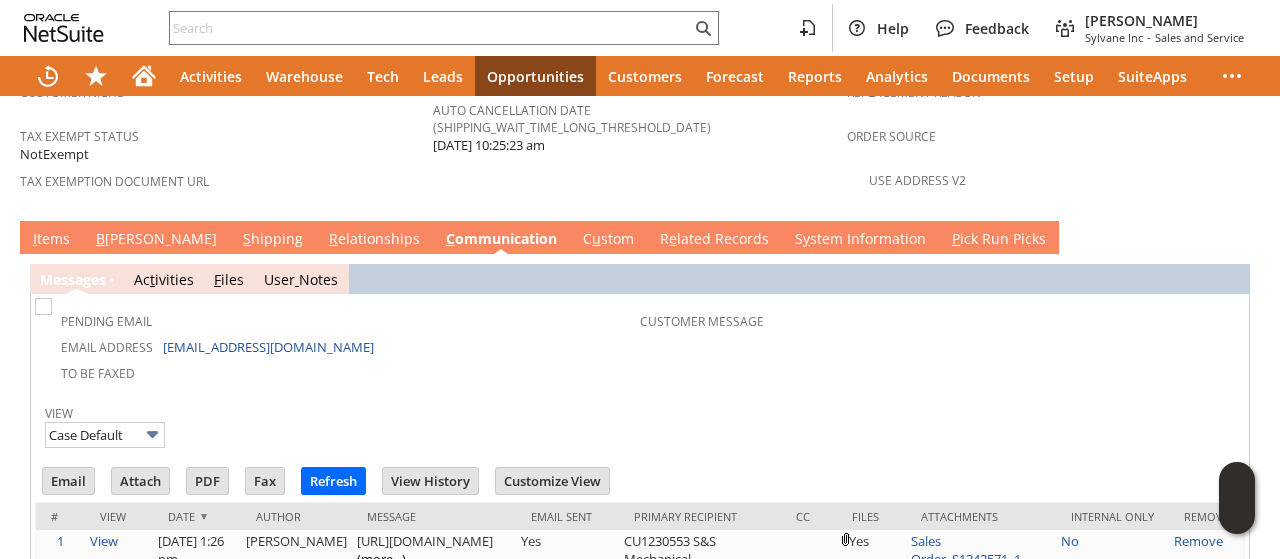 scroll, scrollTop: 0, scrollLeft: 0, axis: both 